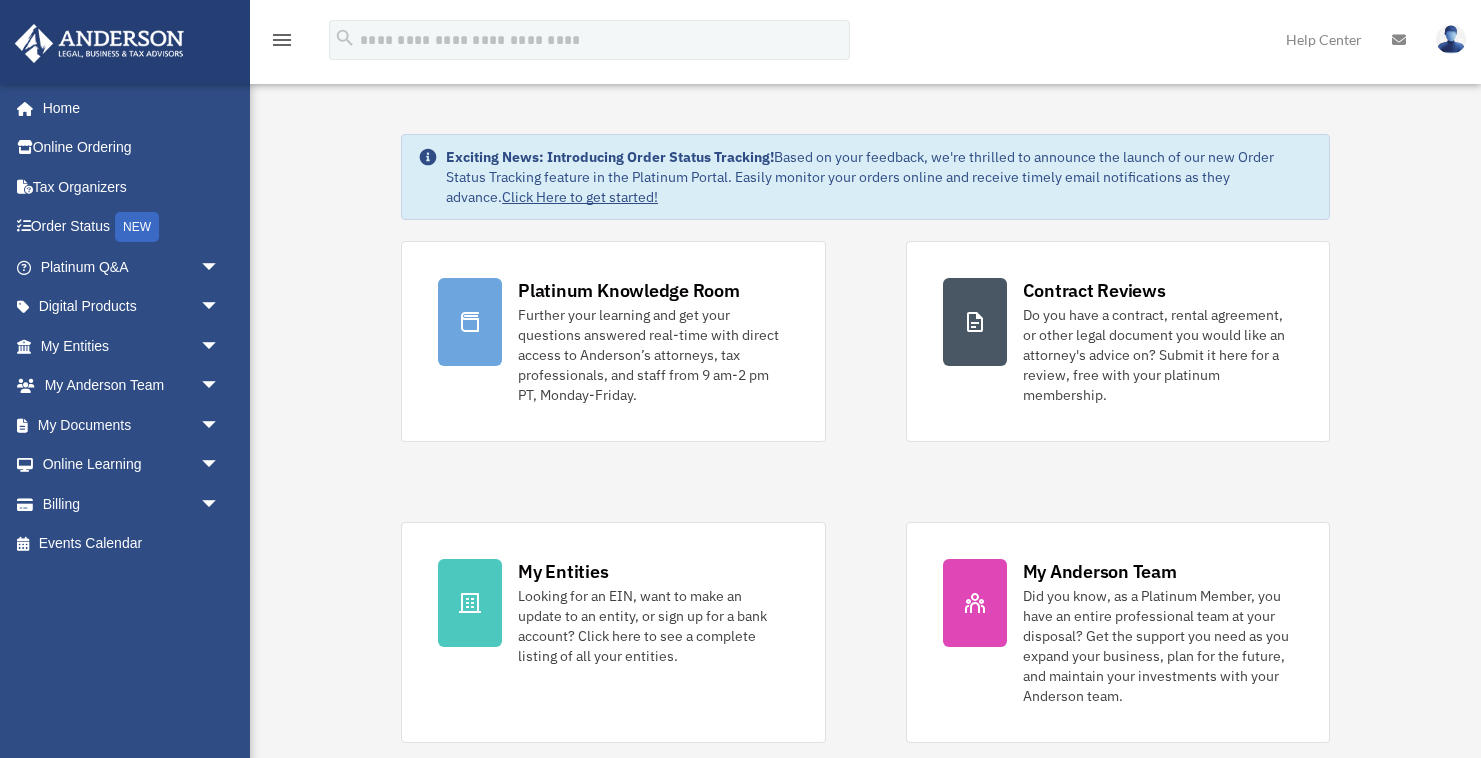 scroll, scrollTop: 0, scrollLeft: 0, axis: both 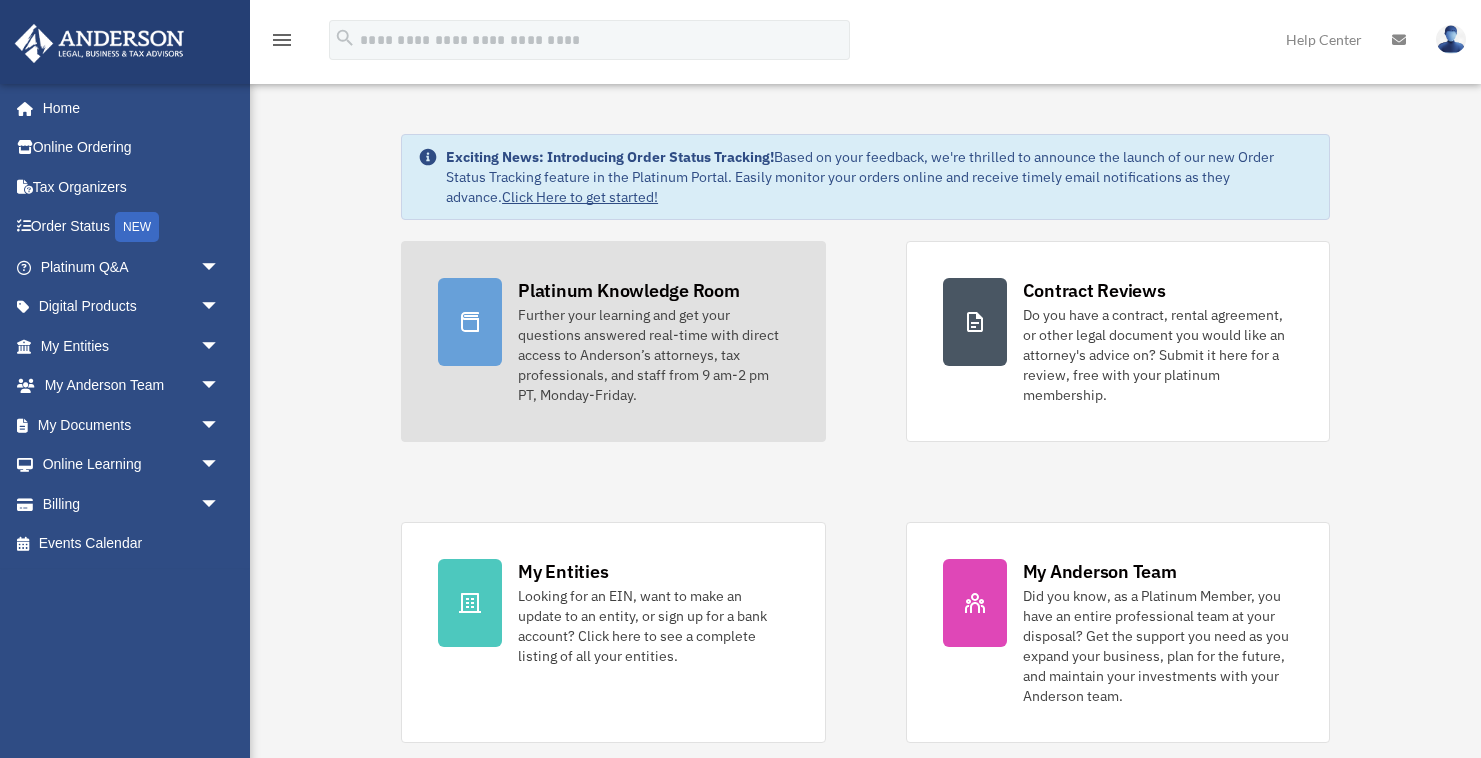 click on "Further your learning and get your questions answered real-time with direct access to Anderson’s attorneys, tax professionals, and staff from 9 am-2 pm PT, Monday-Friday." at bounding box center (653, 355) 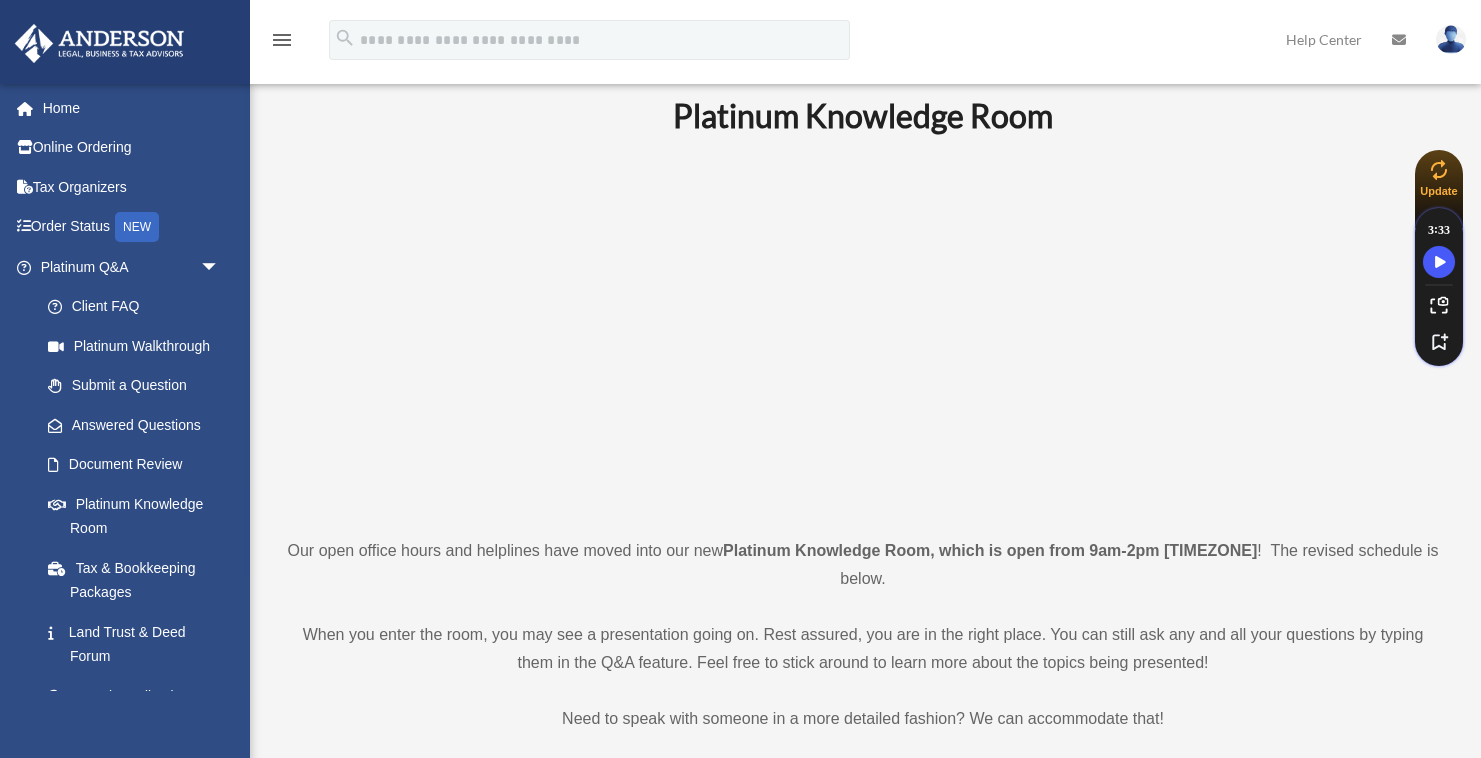scroll, scrollTop: 0, scrollLeft: 0, axis: both 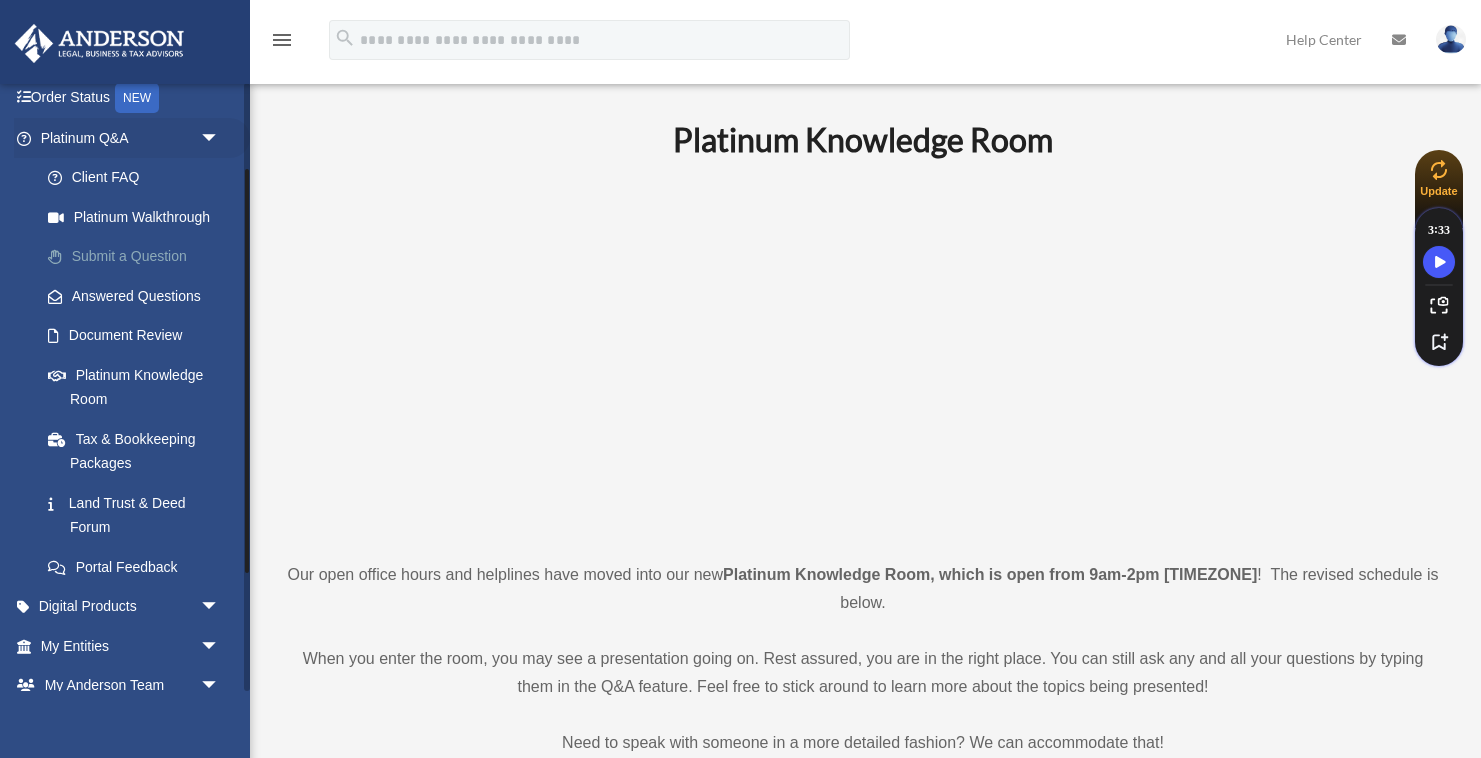 click on "Submit a Question" at bounding box center (139, 257) 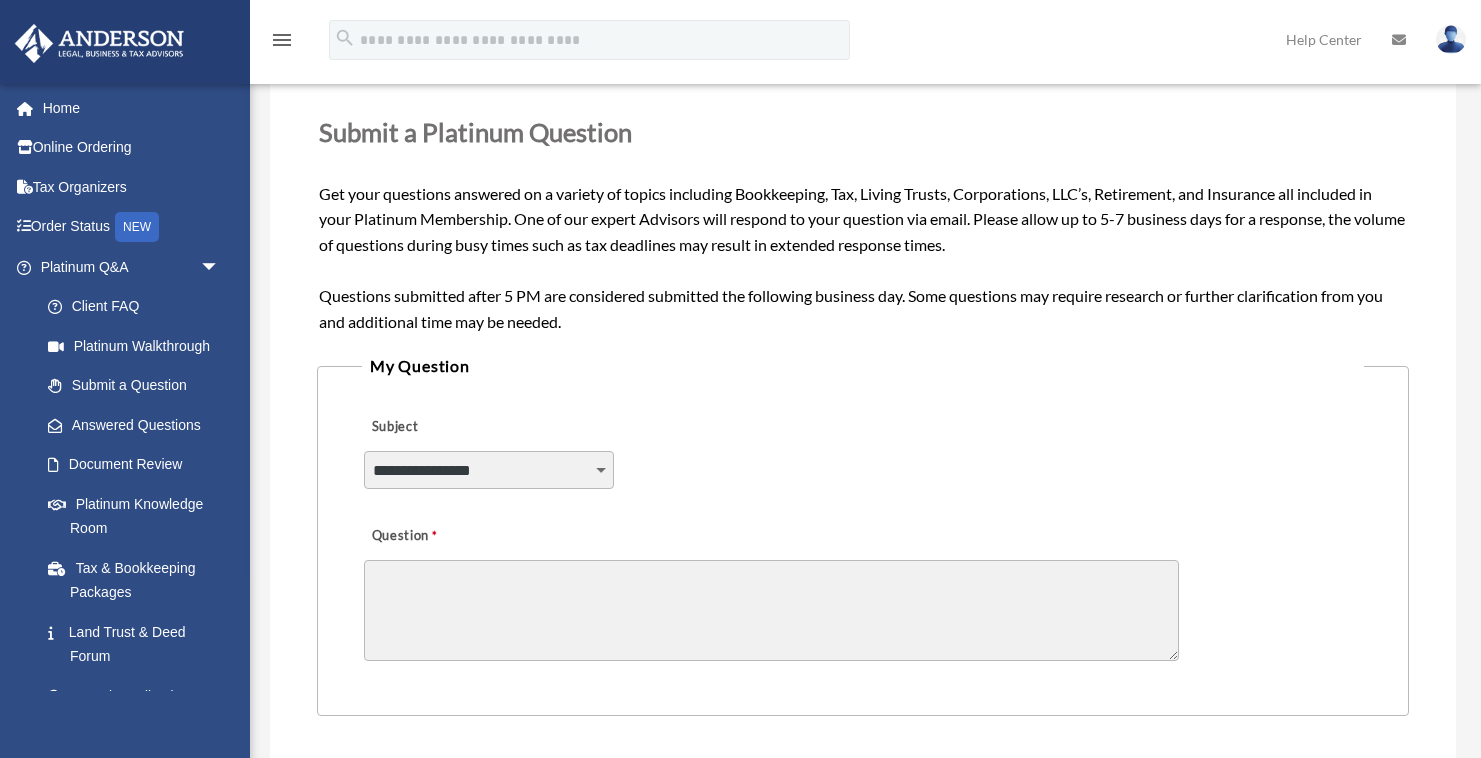 scroll, scrollTop: 242, scrollLeft: 0, axis: vertical 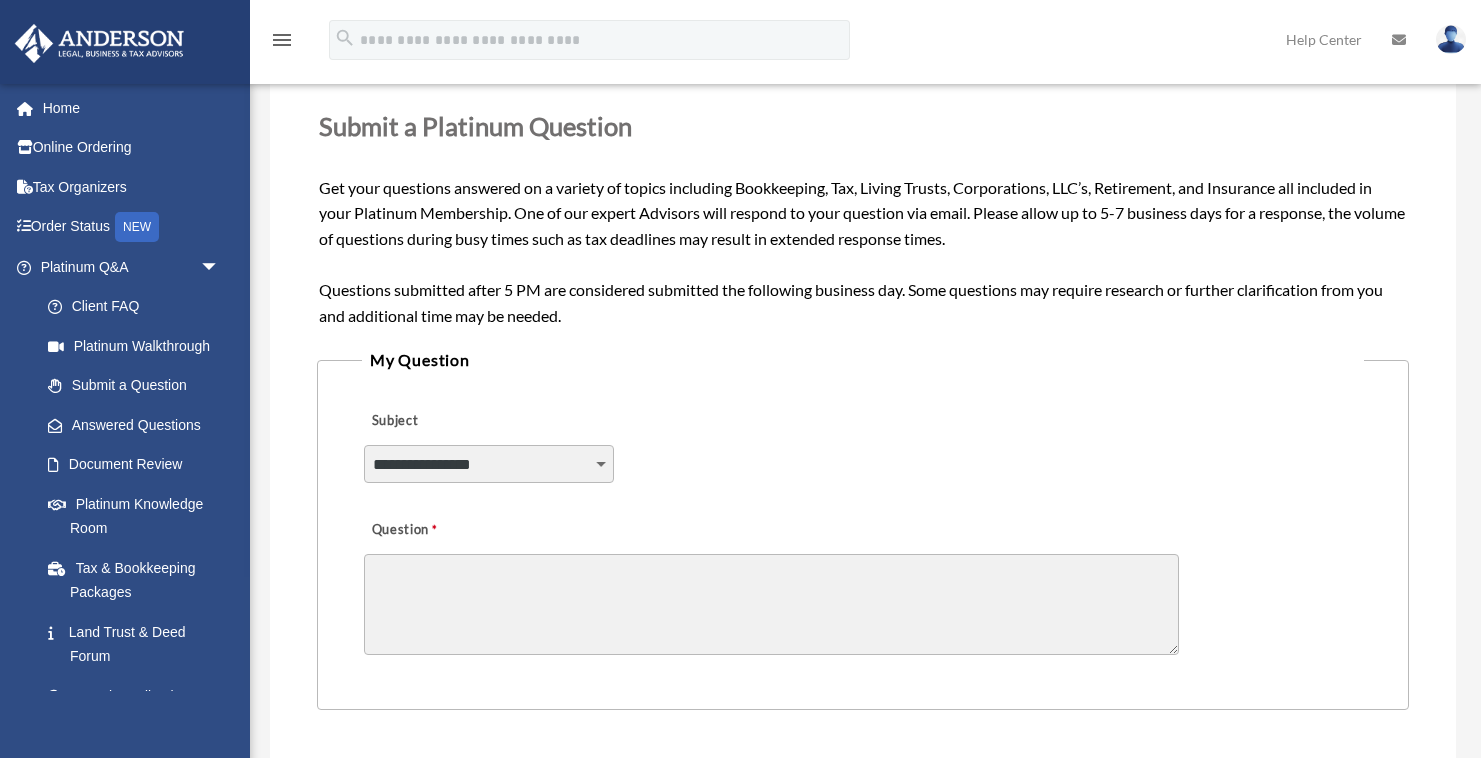 click on "**********" at bounding box center (489, 464) 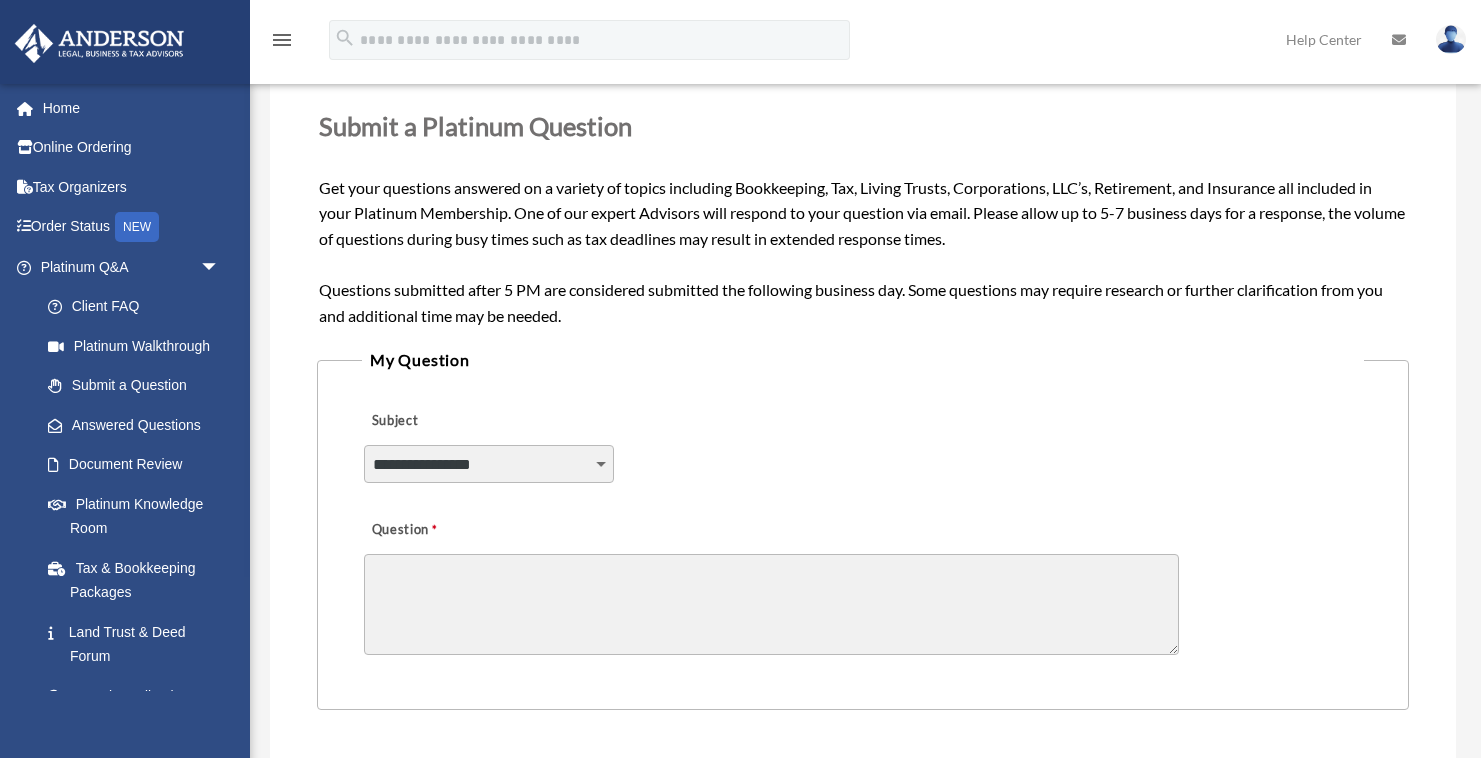 select on "******" 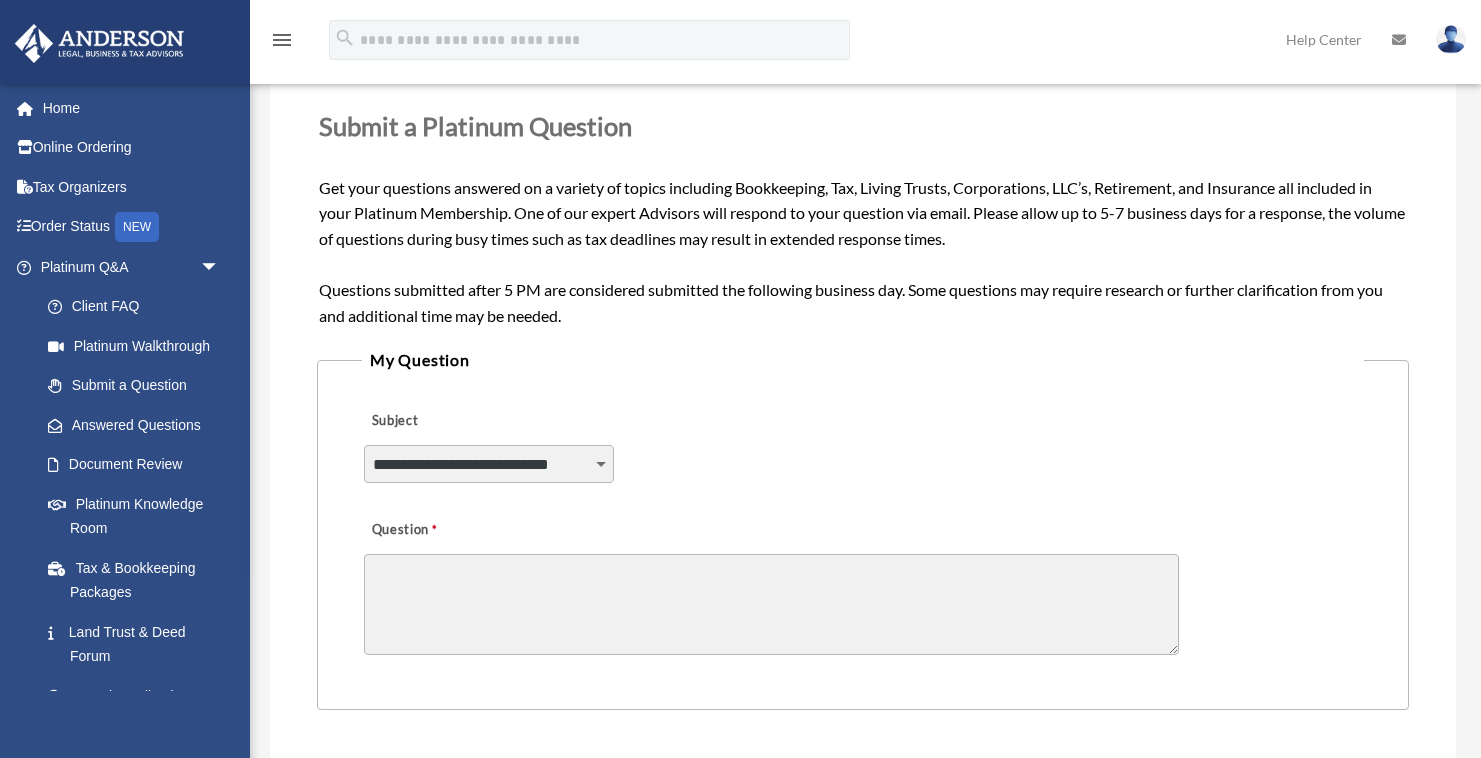 click on "Question" at bounding box center [771, 604] 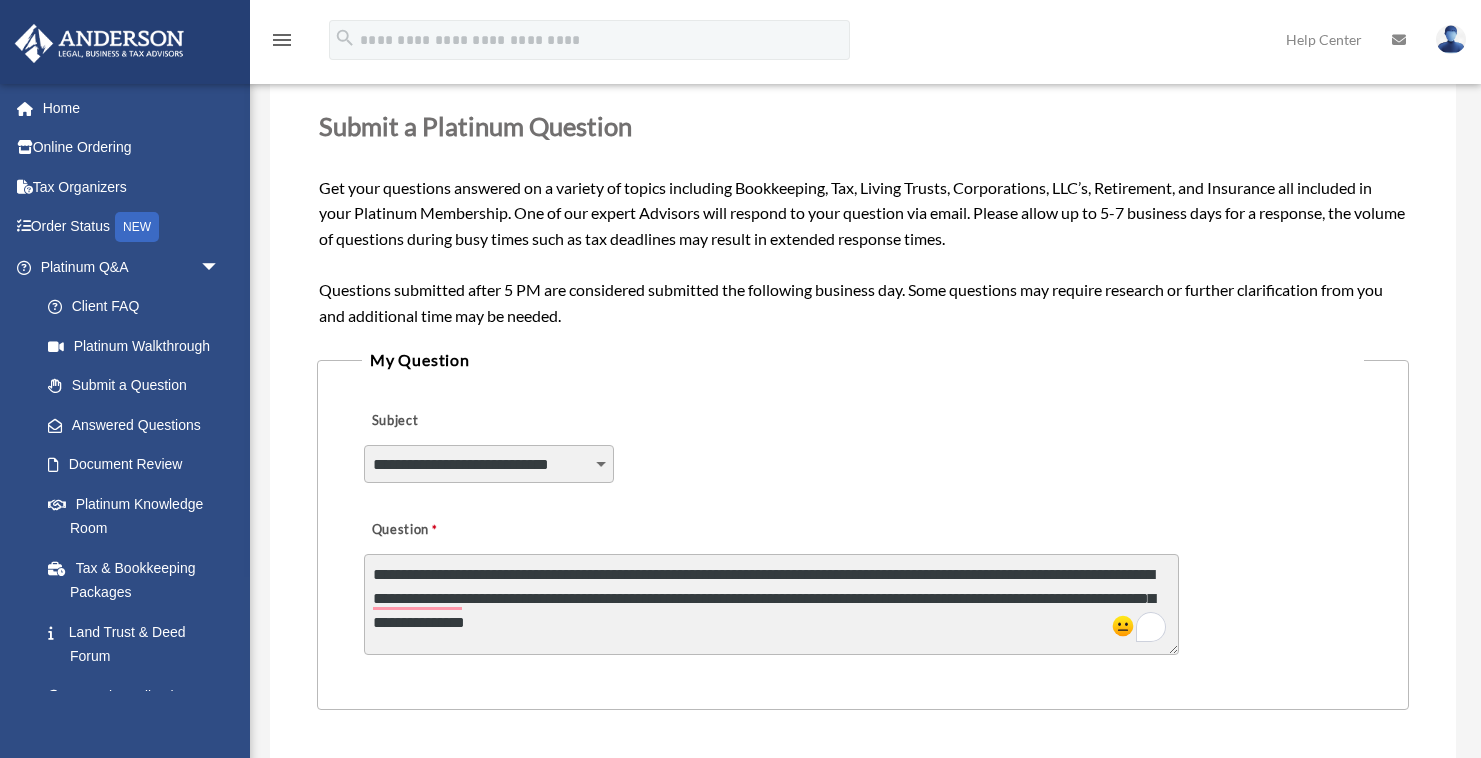 click on "**********" at bounding box center [771, 604] 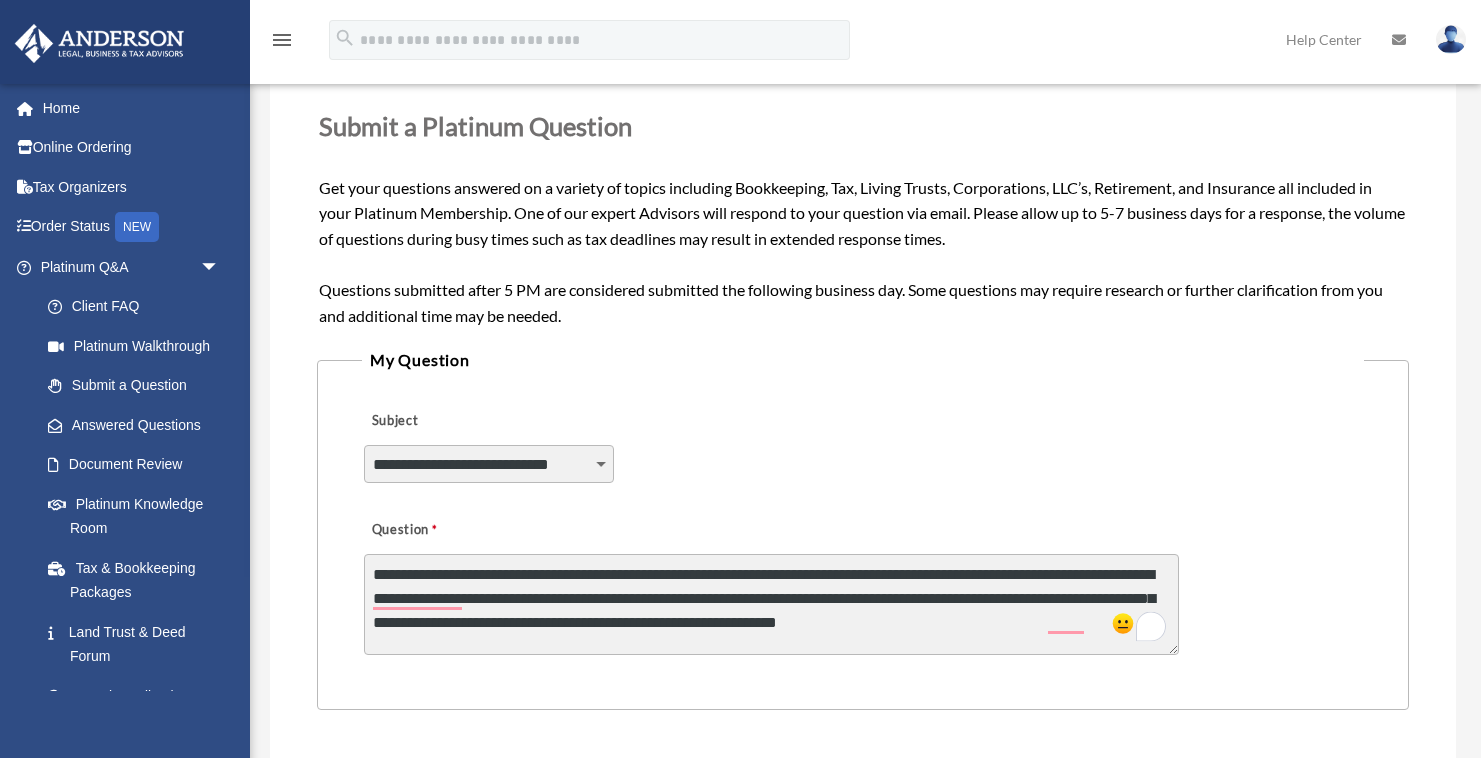 scroll, scrollTop: 3, scrollLeft: 0, axis: vertical 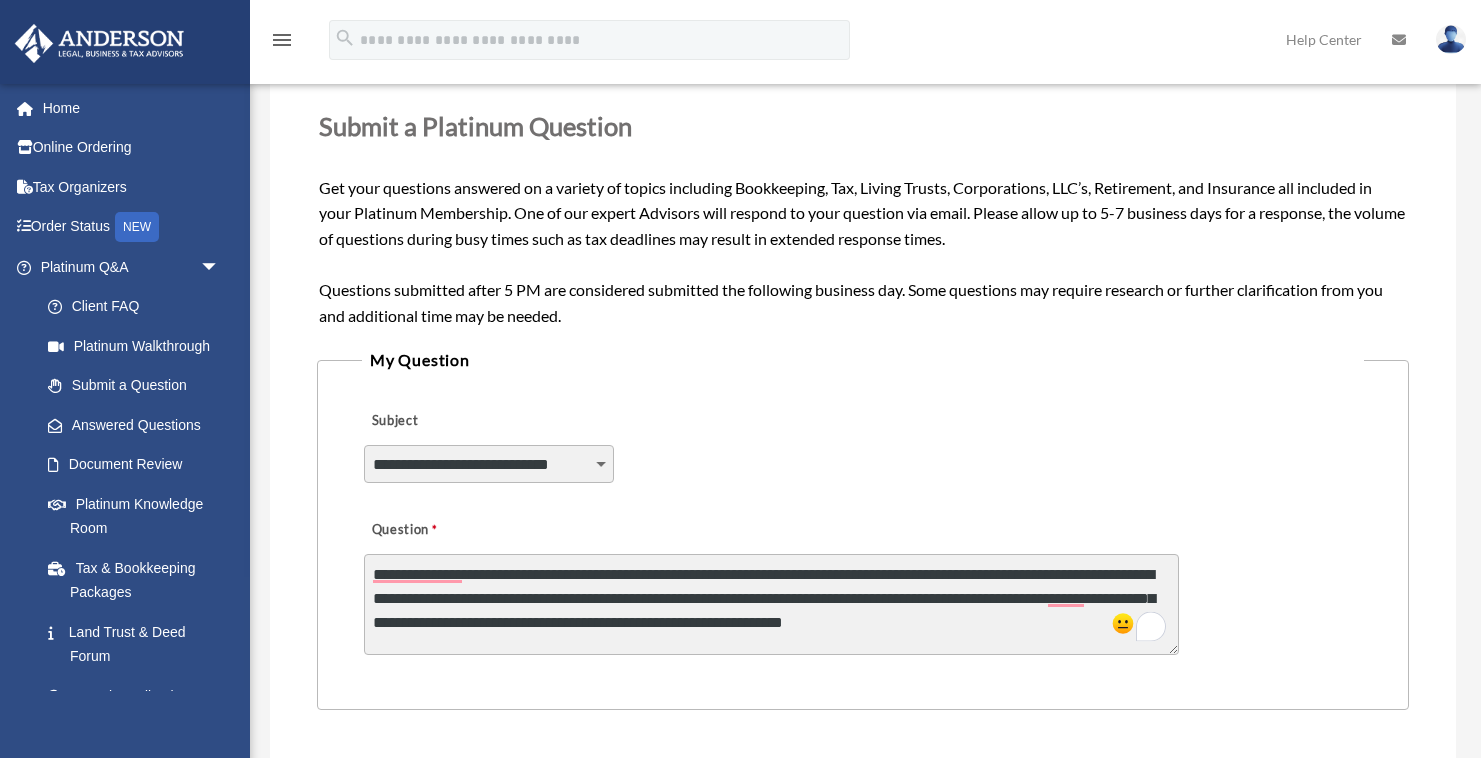 drag, startPoint x: 1175, startPoint y: 649, endPoint x: 1177, endPoint y: 710, distance: 61.03278 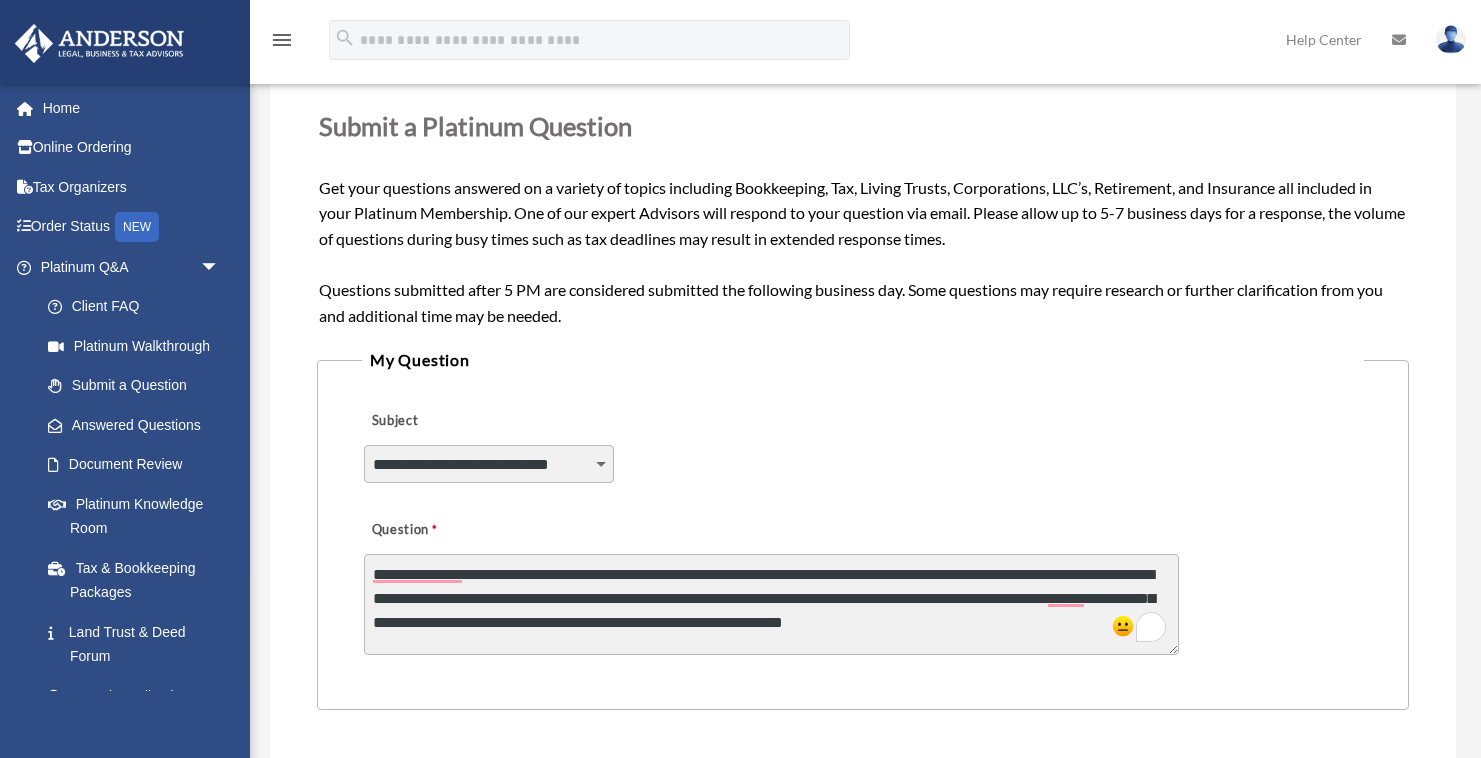 drag, startPoint x: 1176, startPoint y: 650, endPoint x: 1168, endPoint y: 705, distance: 55.578773 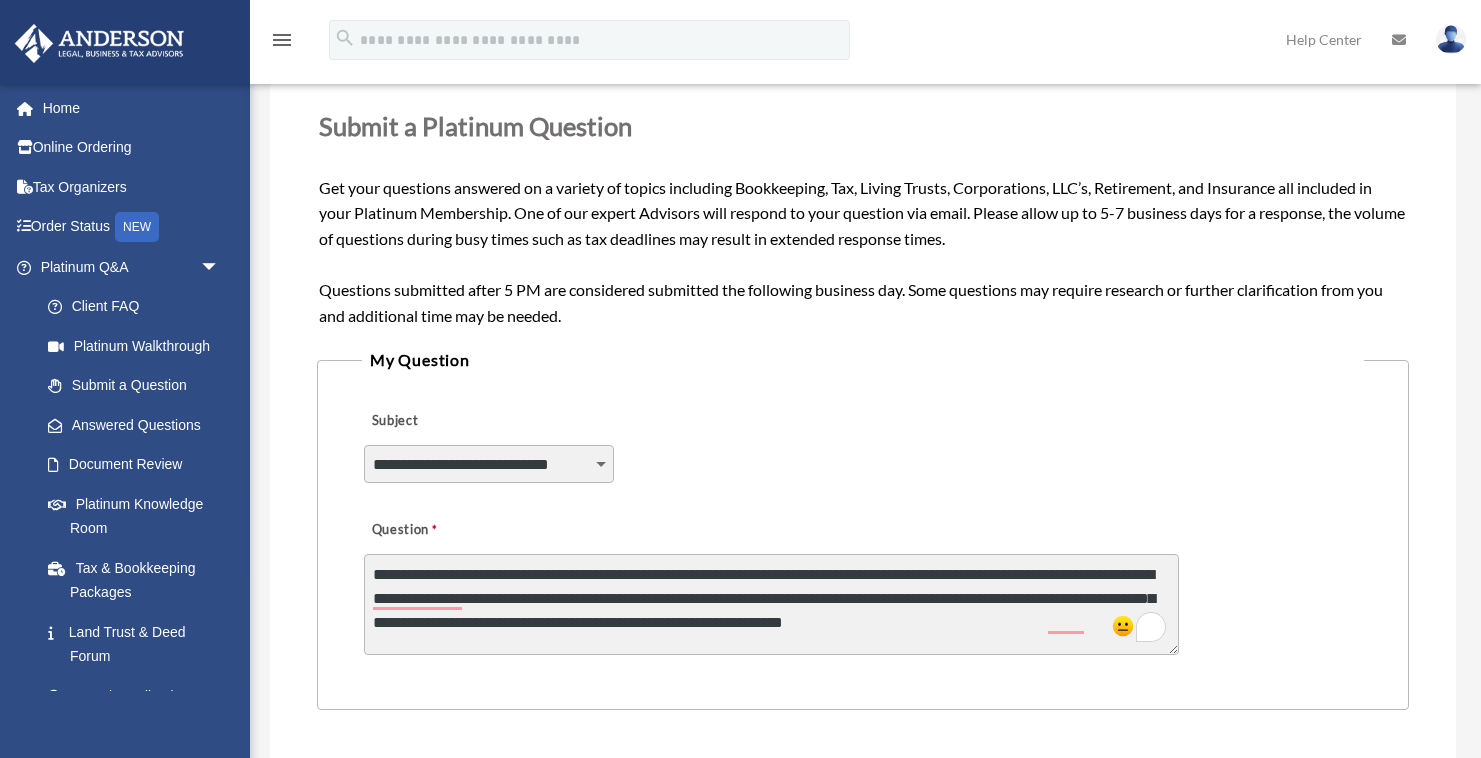 scroll, scrollTop: 17, scrollLeft: 0, axis: vertical 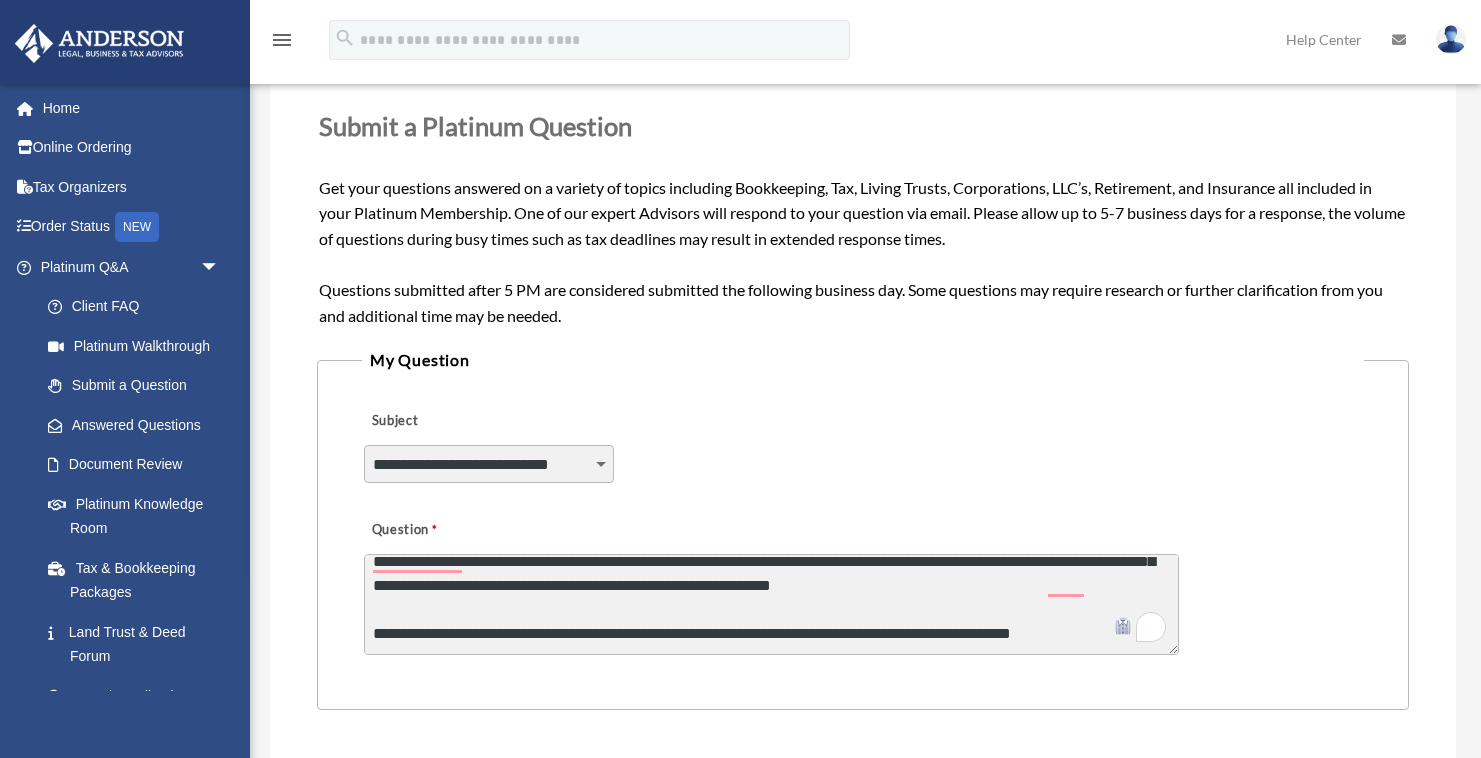click on "**********" at bounding box center (771, 604) 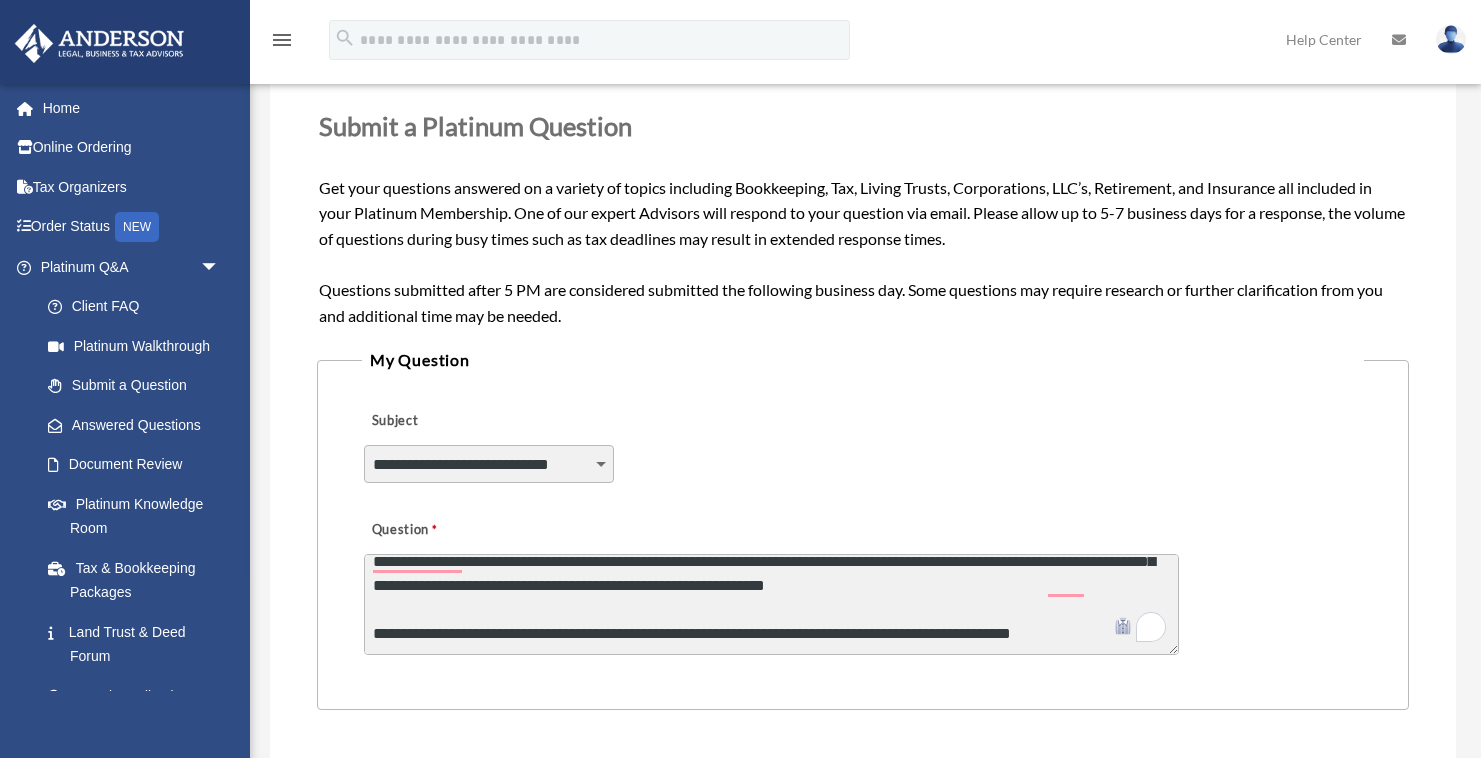scroll, scrollTop: 34, scrollLeft: 0, axis: vertical 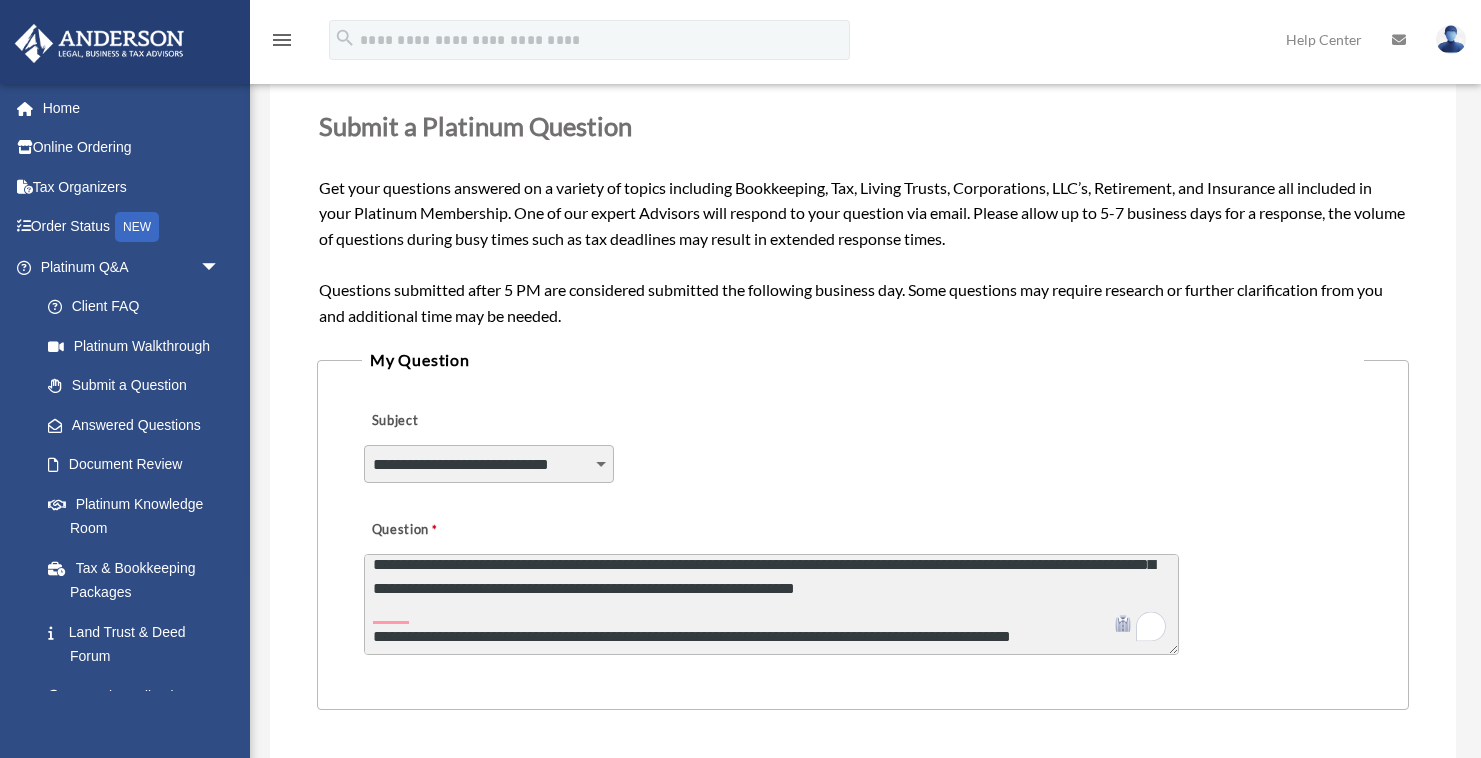 click on "**********" at bounding box center [771, 604] 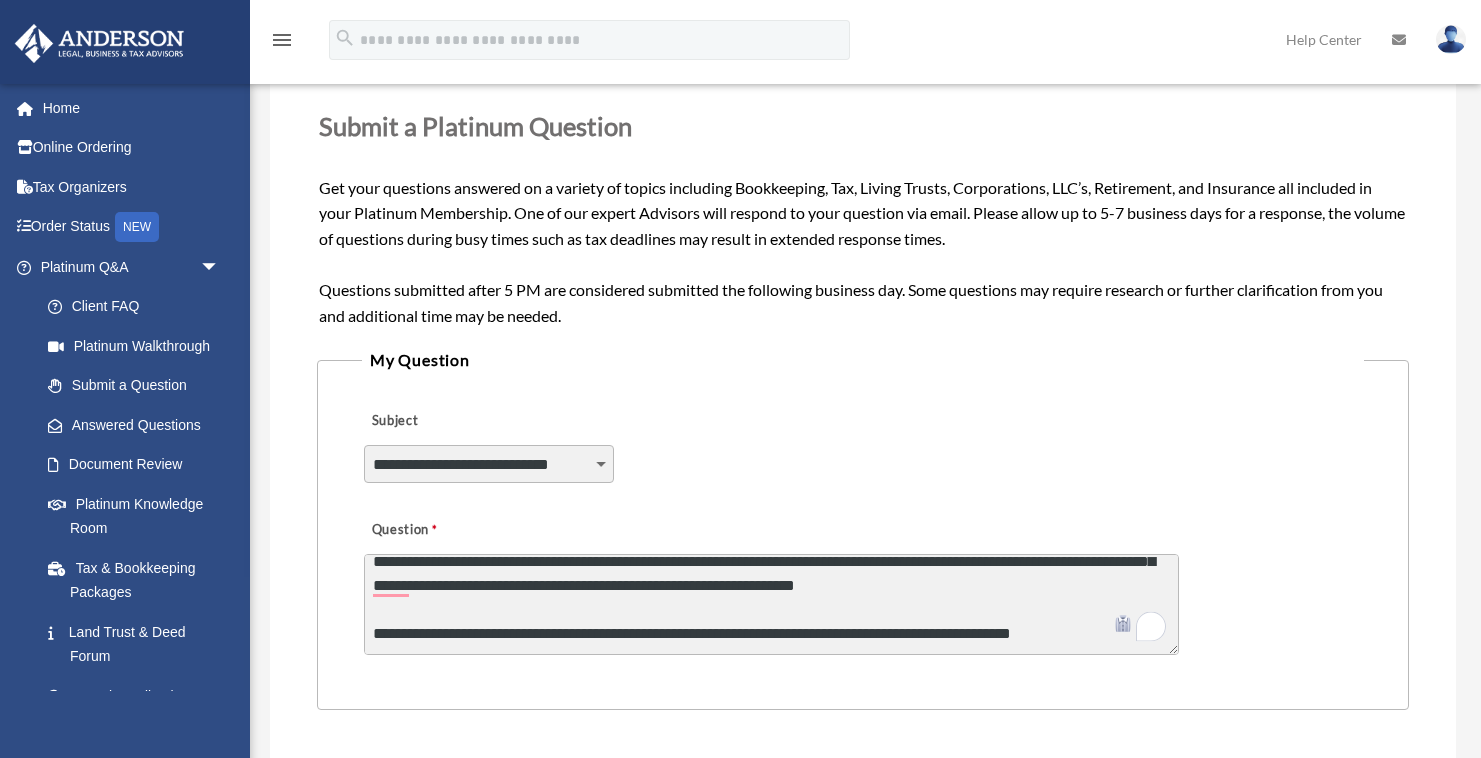 scroll, scrollTop: 45, scrollLeft: 0, axis: vertical 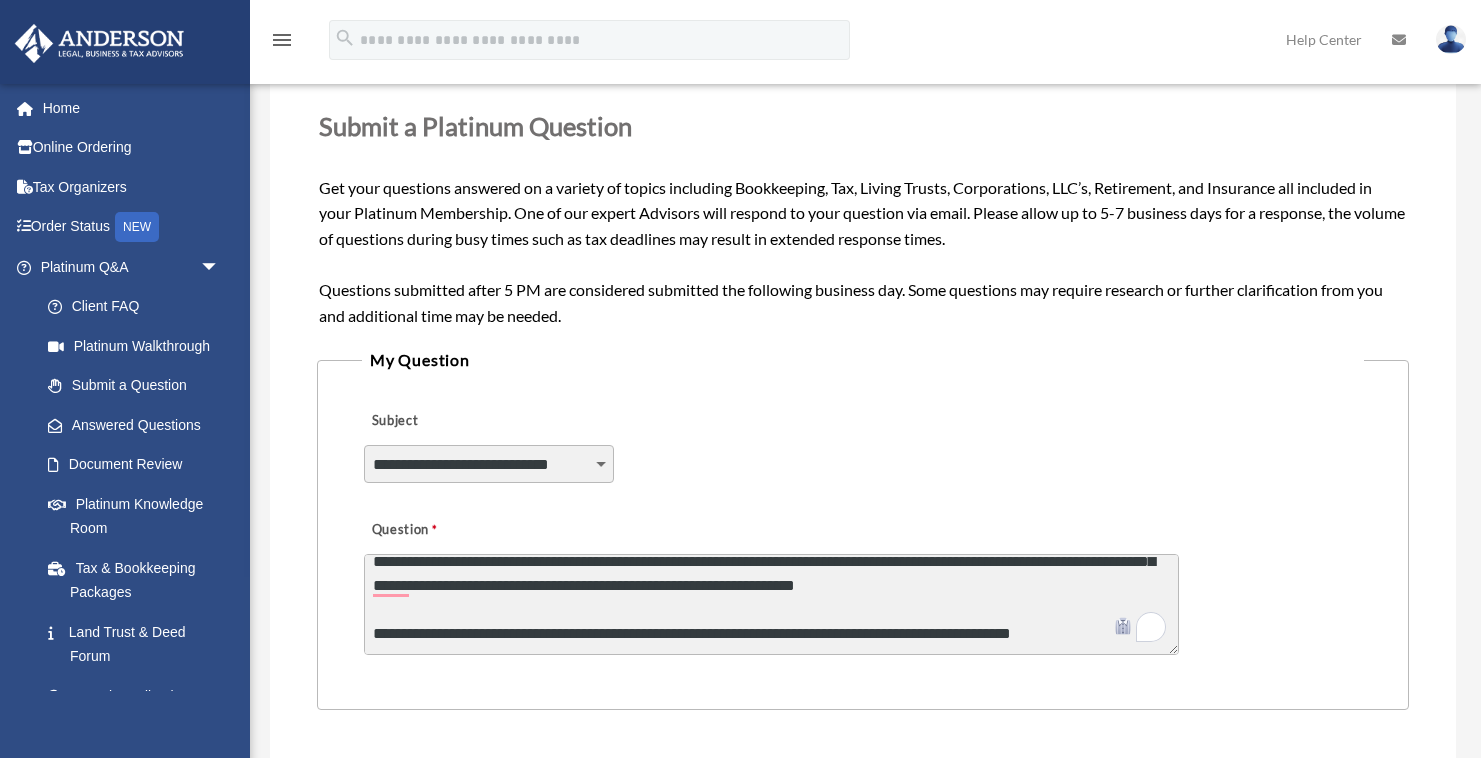 click on "**********" at bounding box center (771, 604) 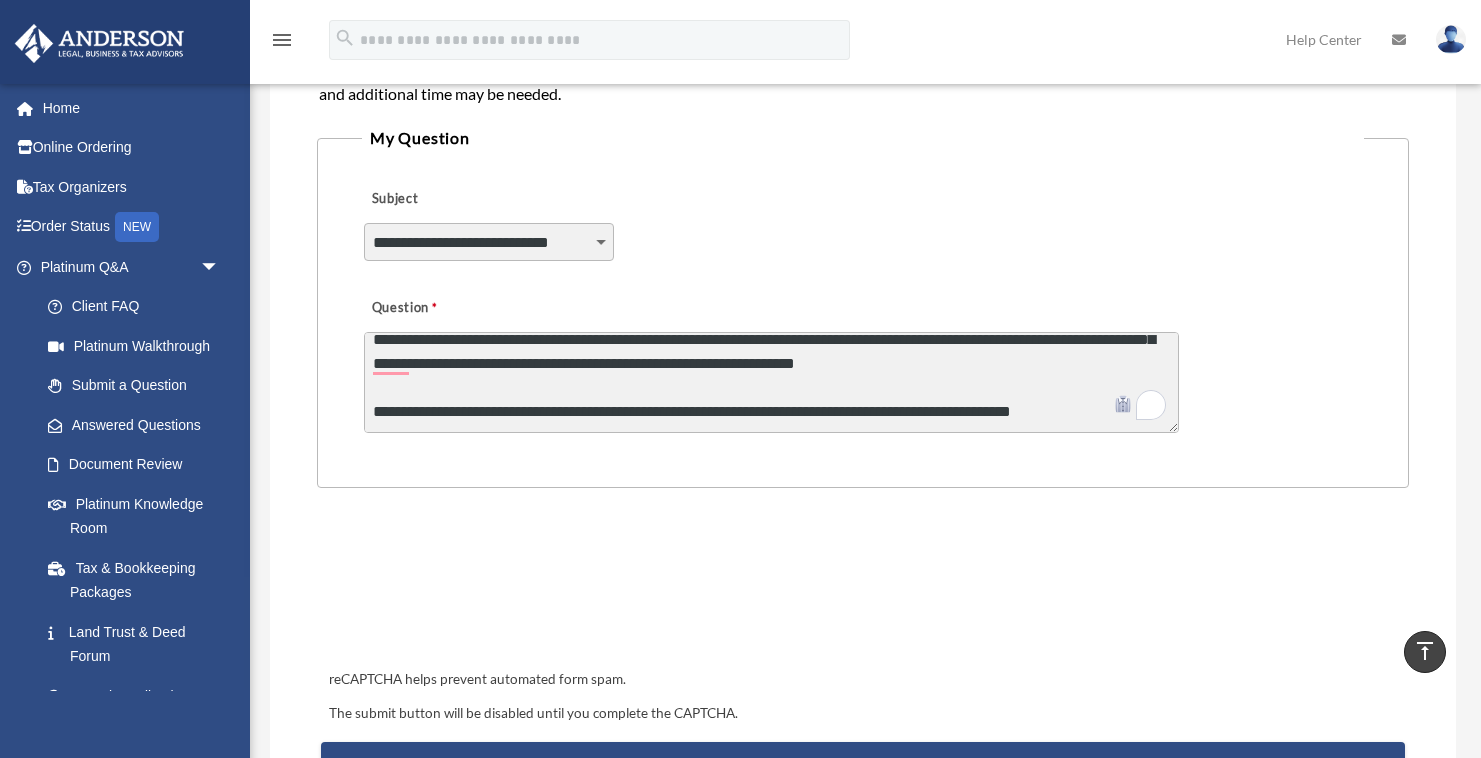 drag, startPoint x: 1171, startPoint y: 424, endPoint x: 1160, endPoint y: 482, distance: 59.03389 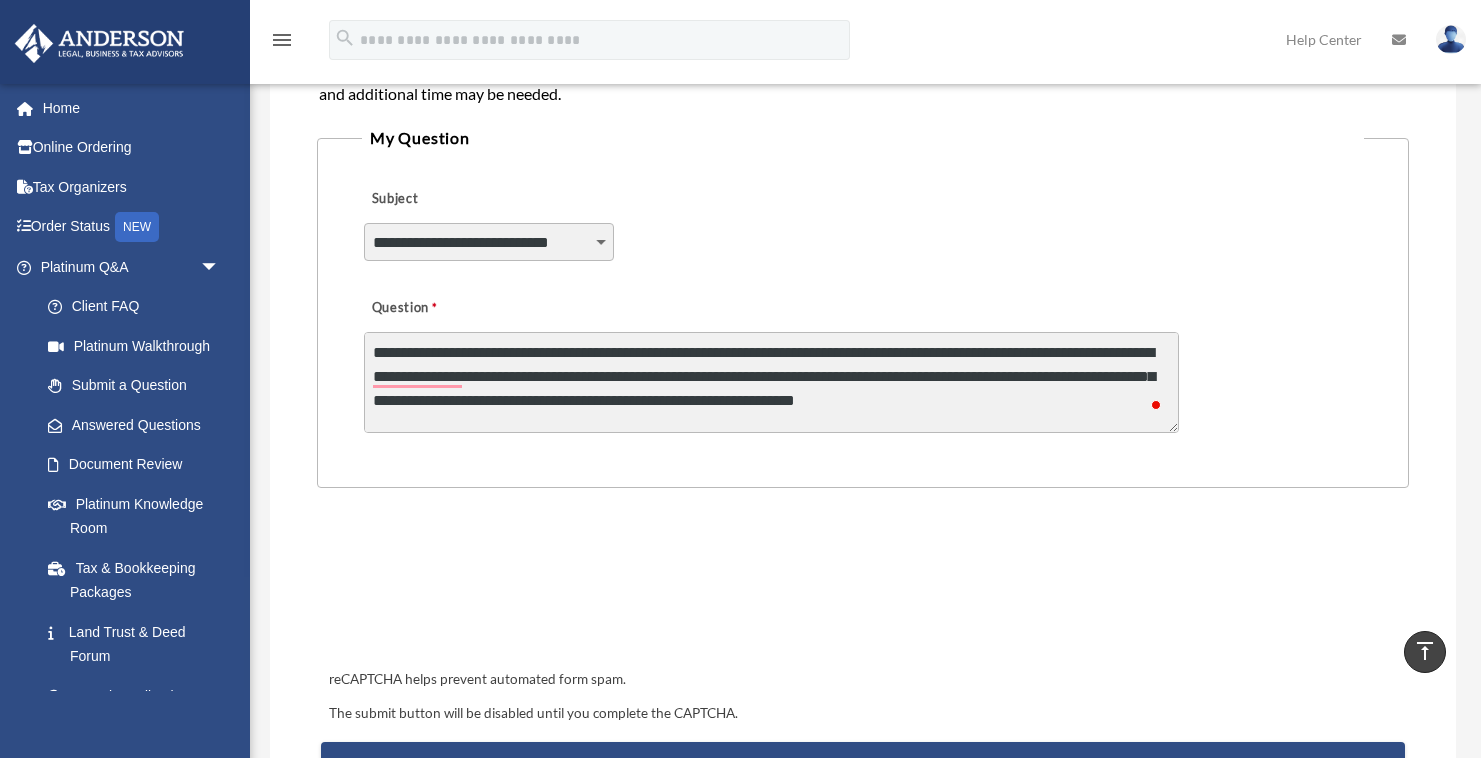 click on "**********" at bounding box center (771, 382) 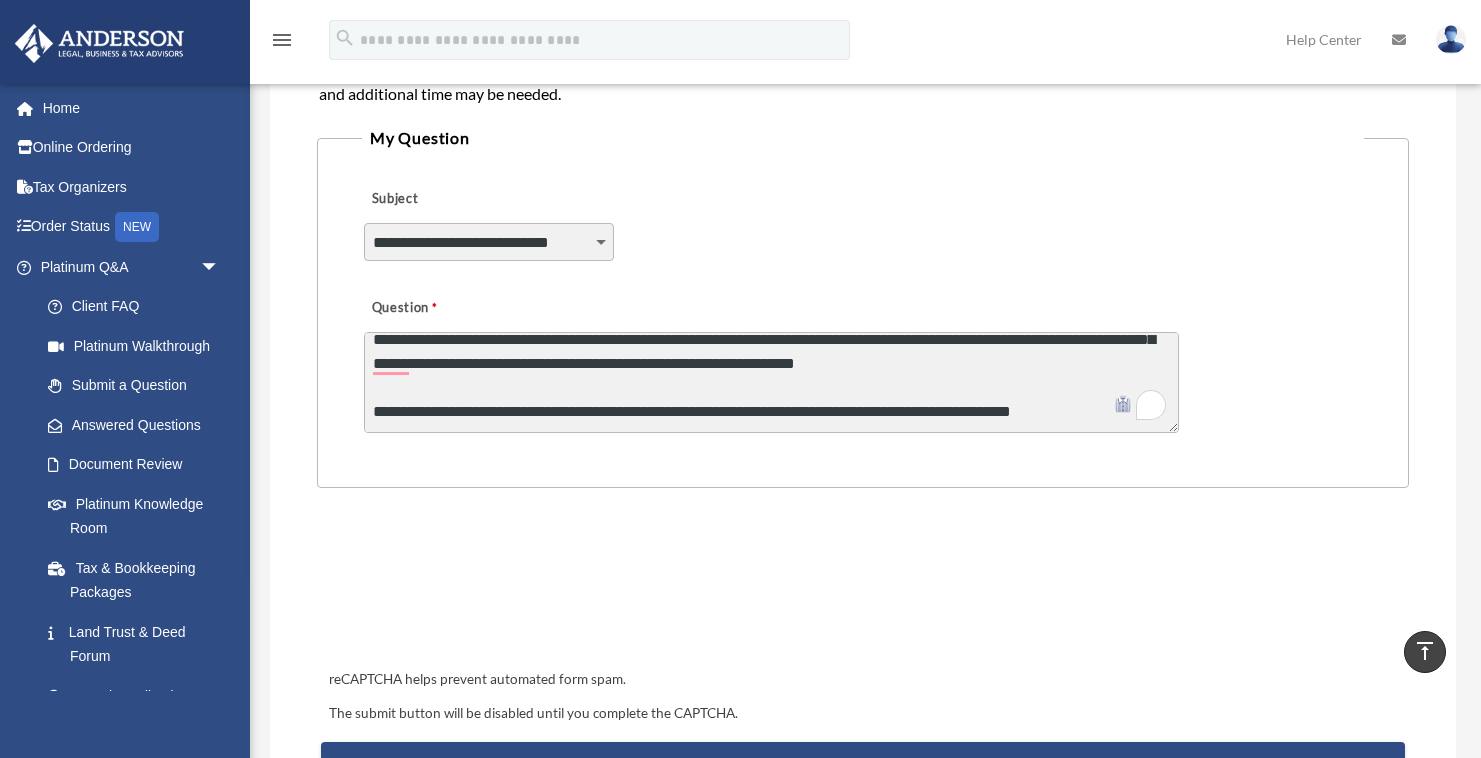 scroll, scrollTop: 61, scrollLeft: 0, axis: vertical 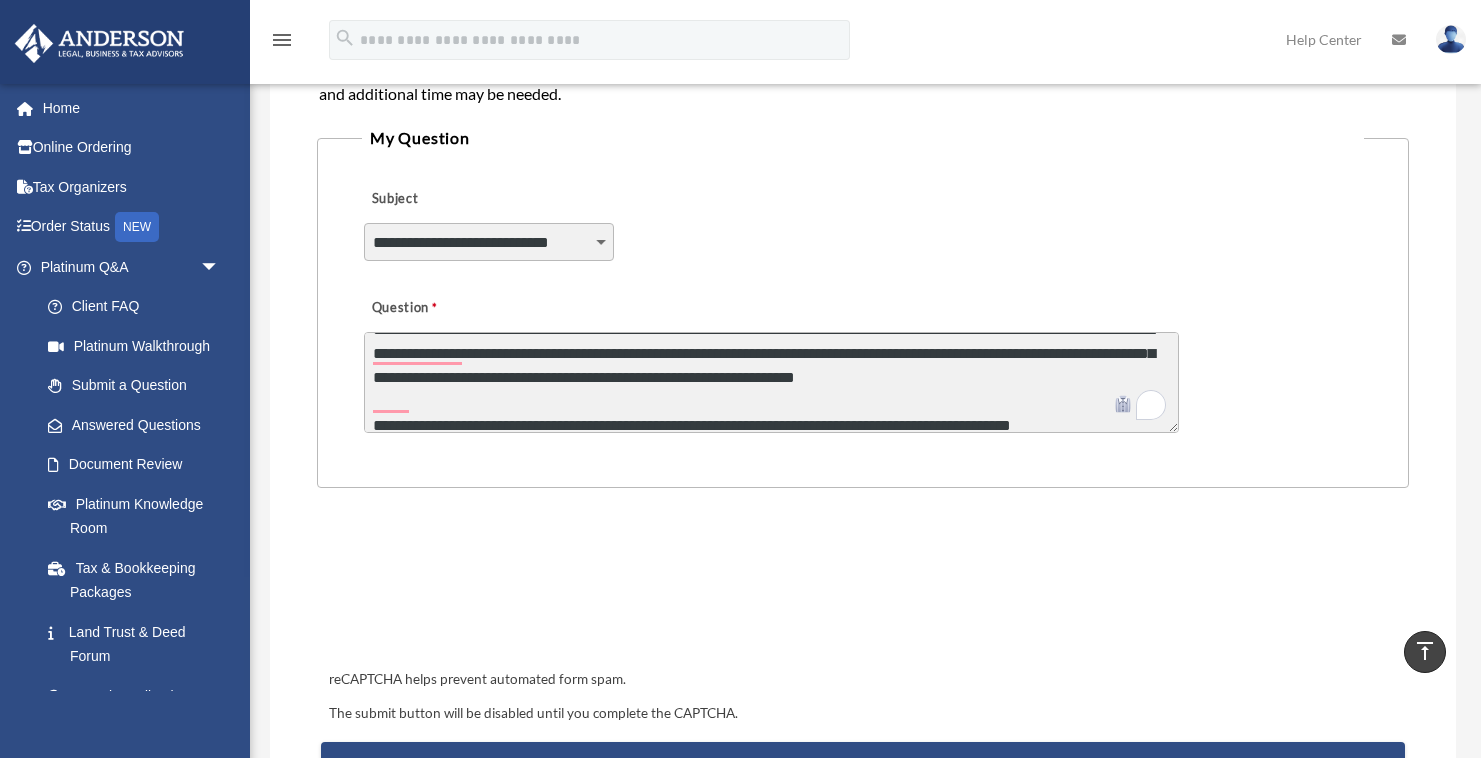 click on "**********" at bounding box center [771, 382] 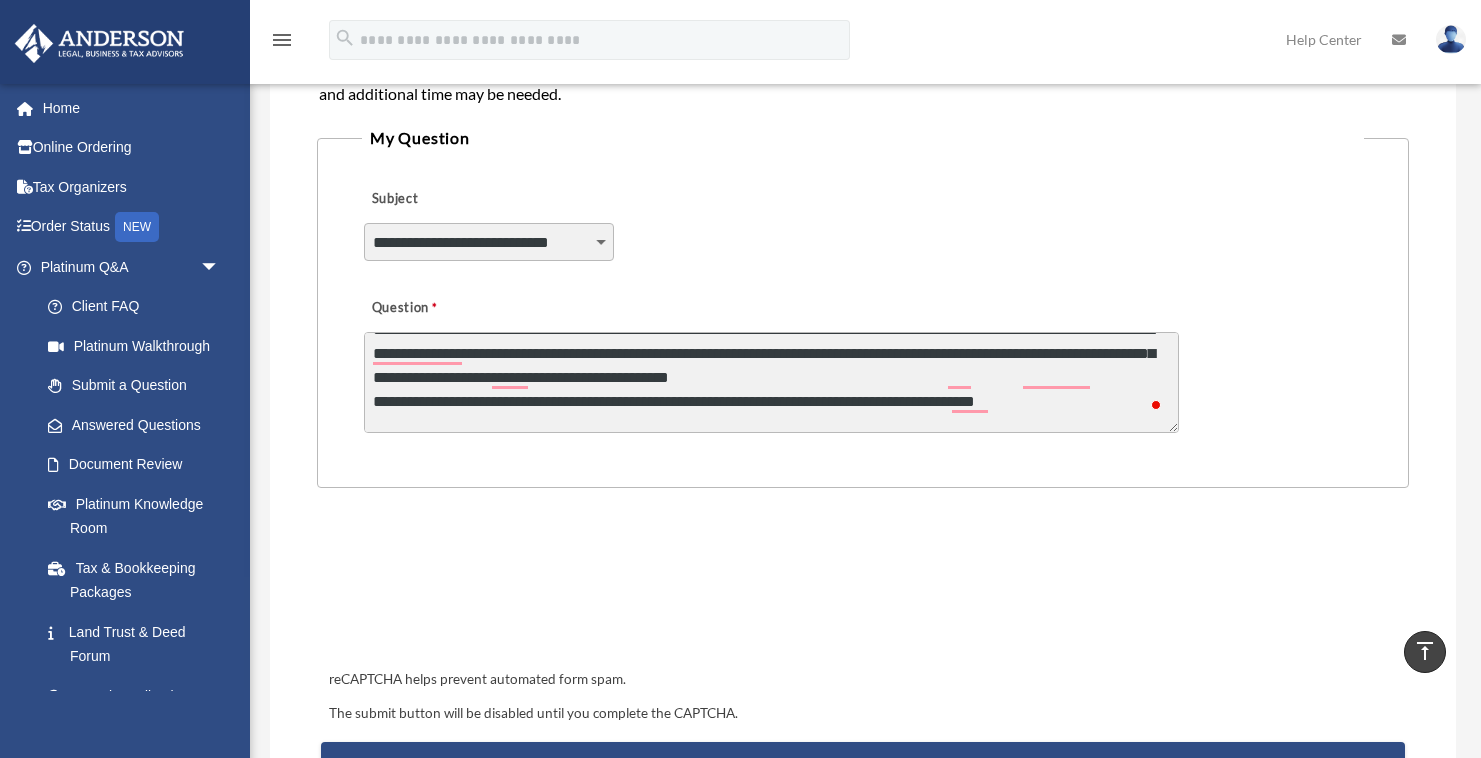 scroll, scrollTop: 61, scrollLeft: 0, axis: vertical 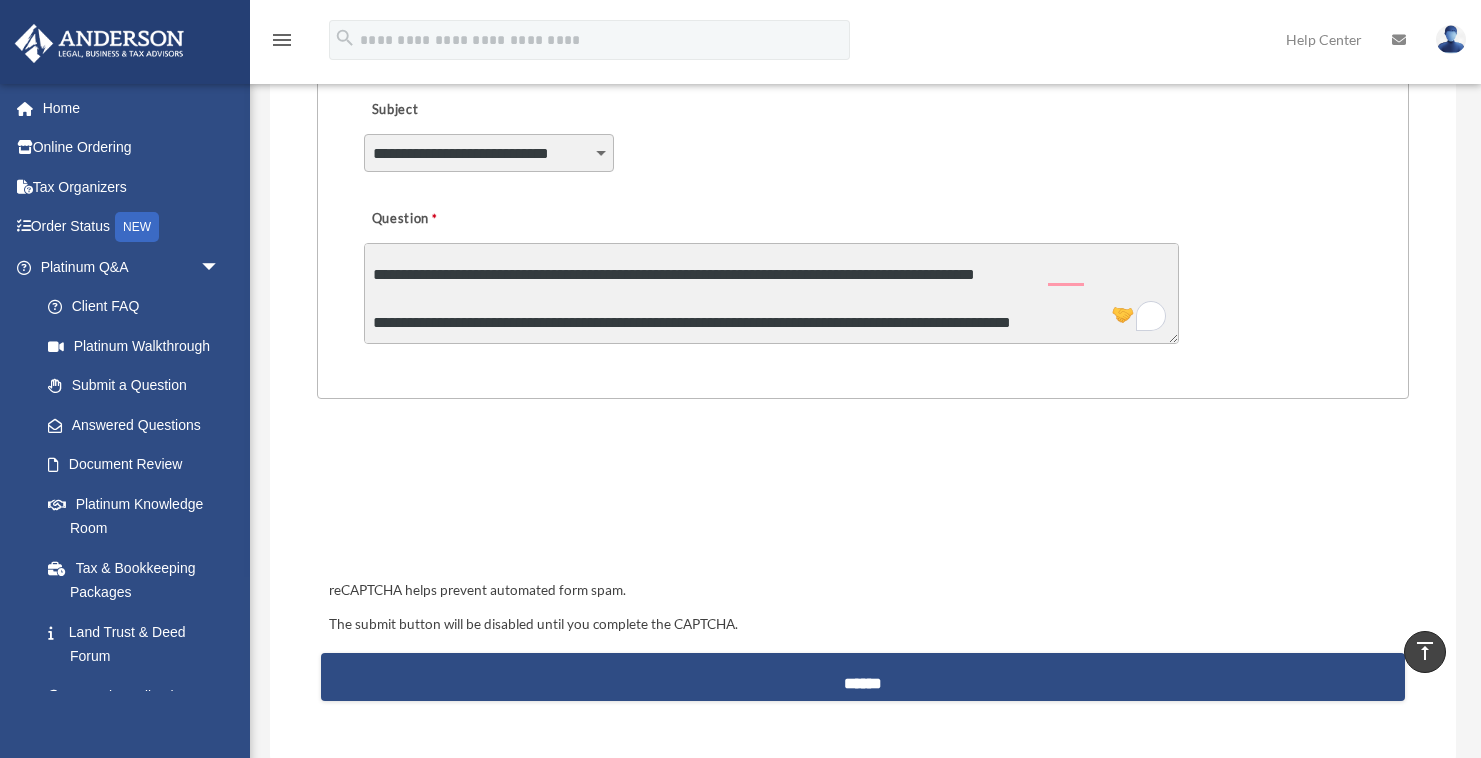 click on "**********" at bounding box center (771, 293) 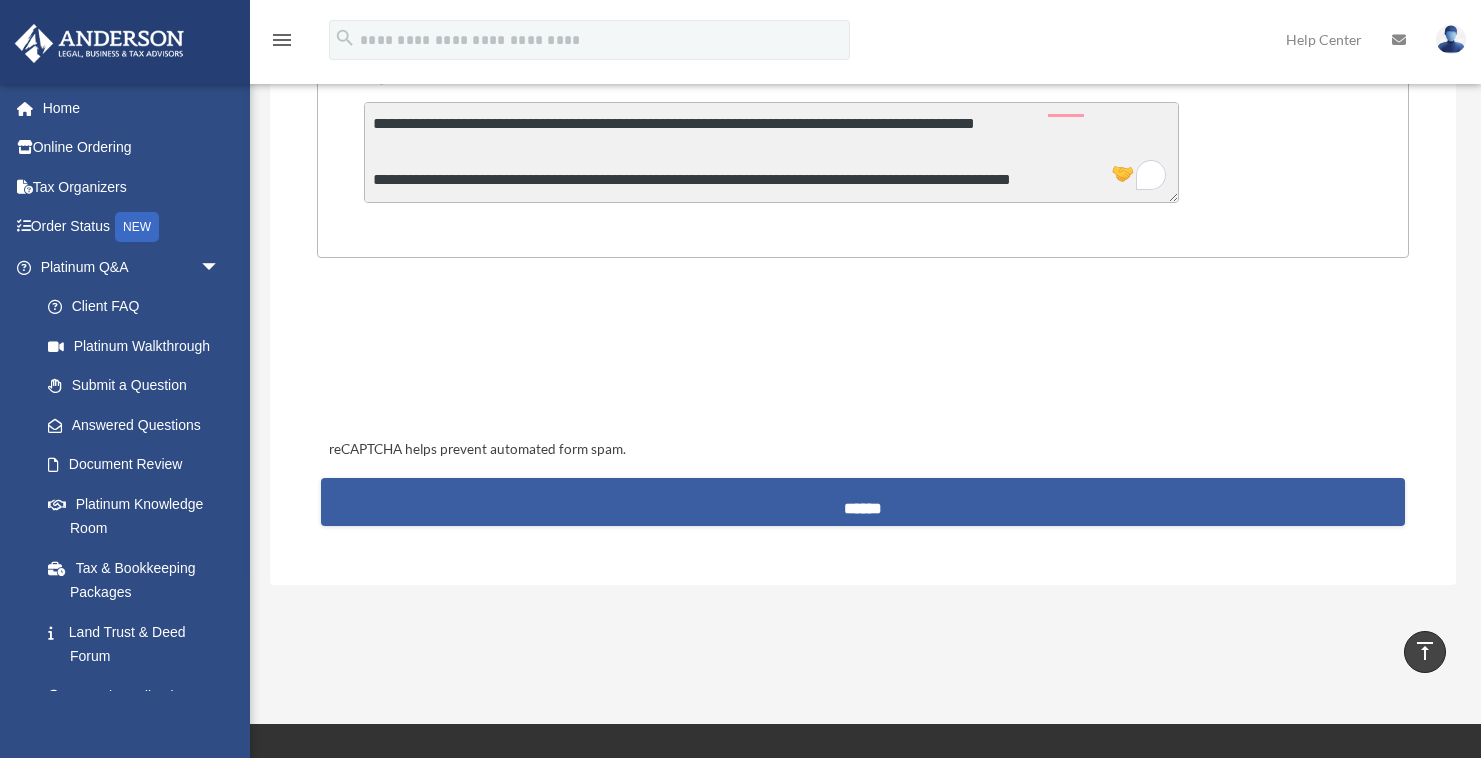click on "******" at bounding box center (862, 502) 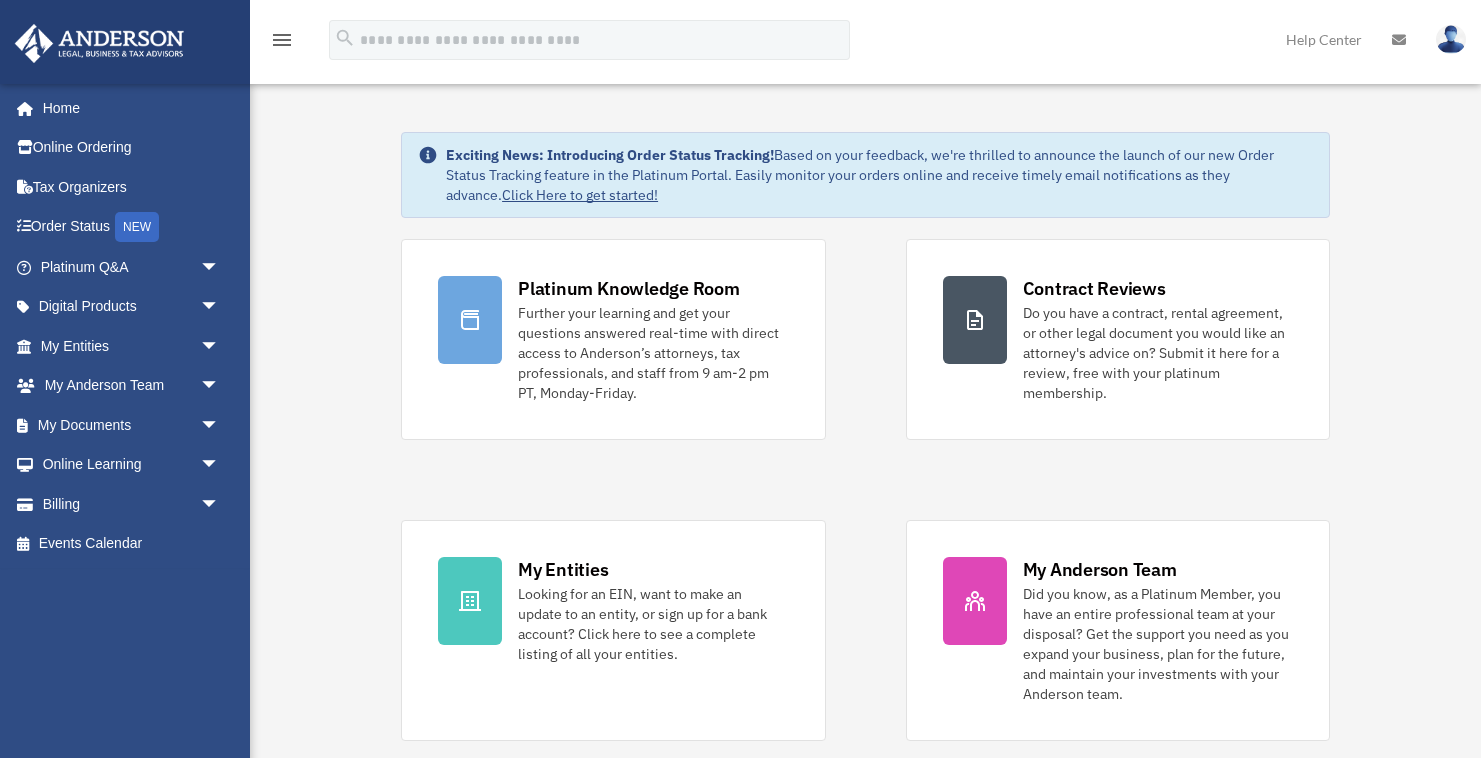 scroll, scrollTop: 0, scrollLeft: 0, axis: both 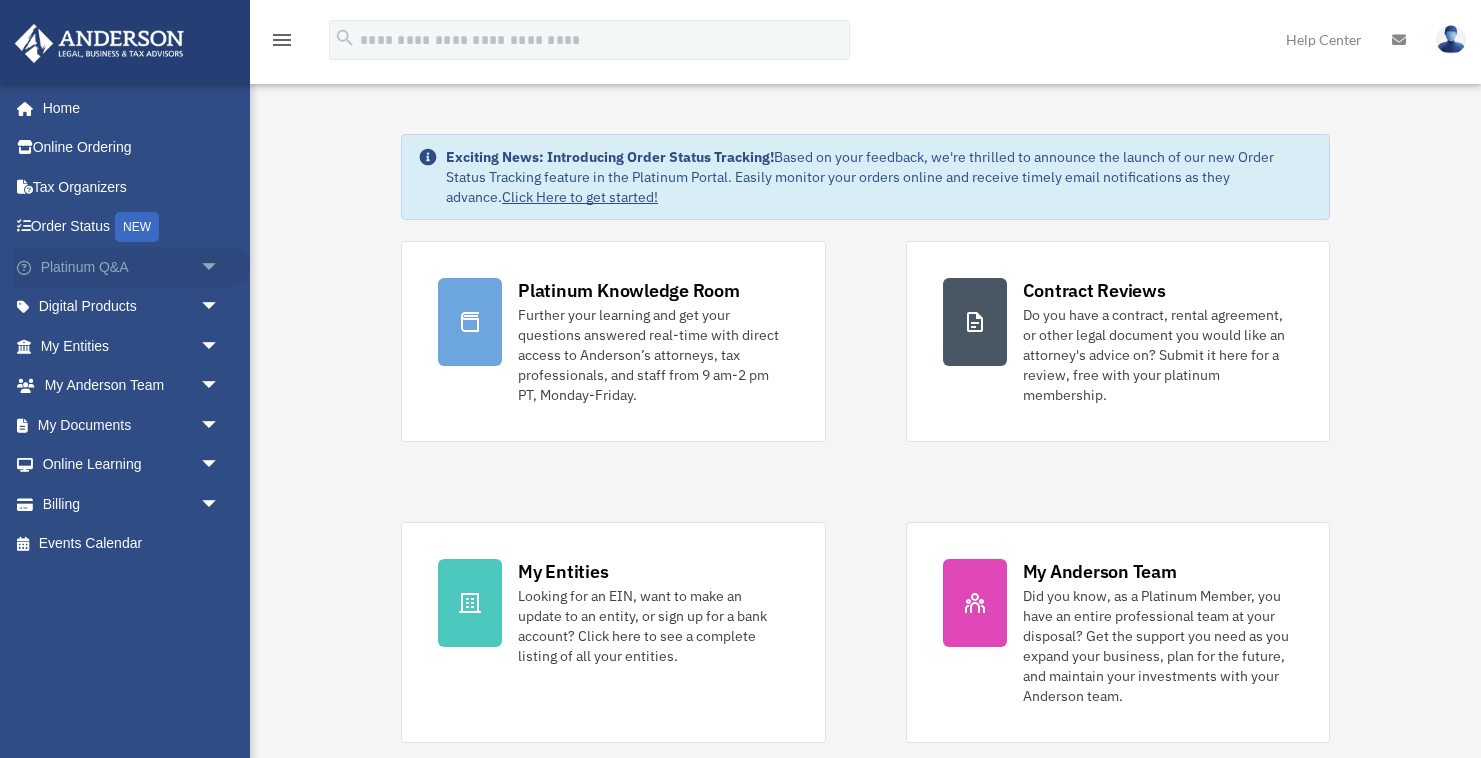 click on "arrow_drop_down" at bounding box center [220, 267] 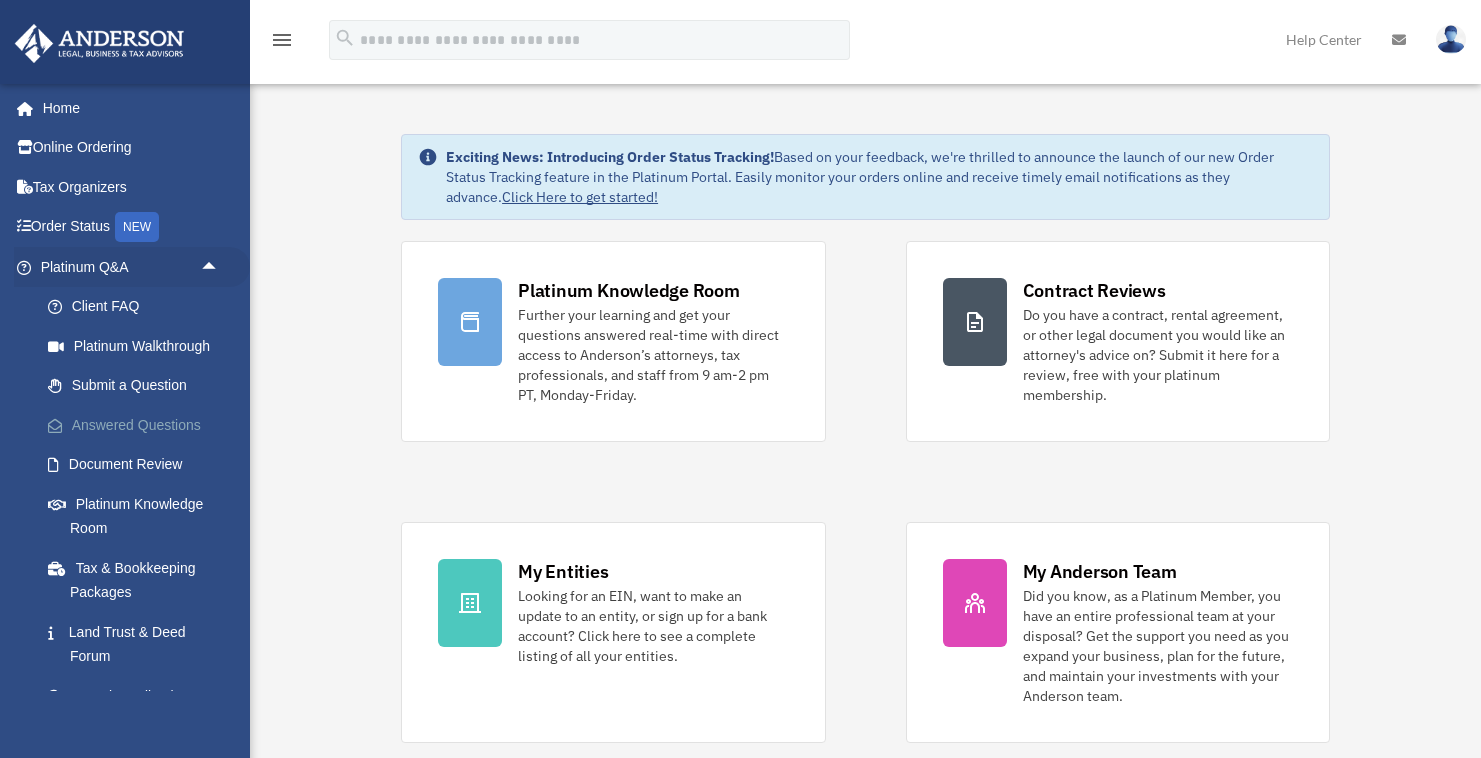 click on "Answered Questions" at bounding box center (139, 425) 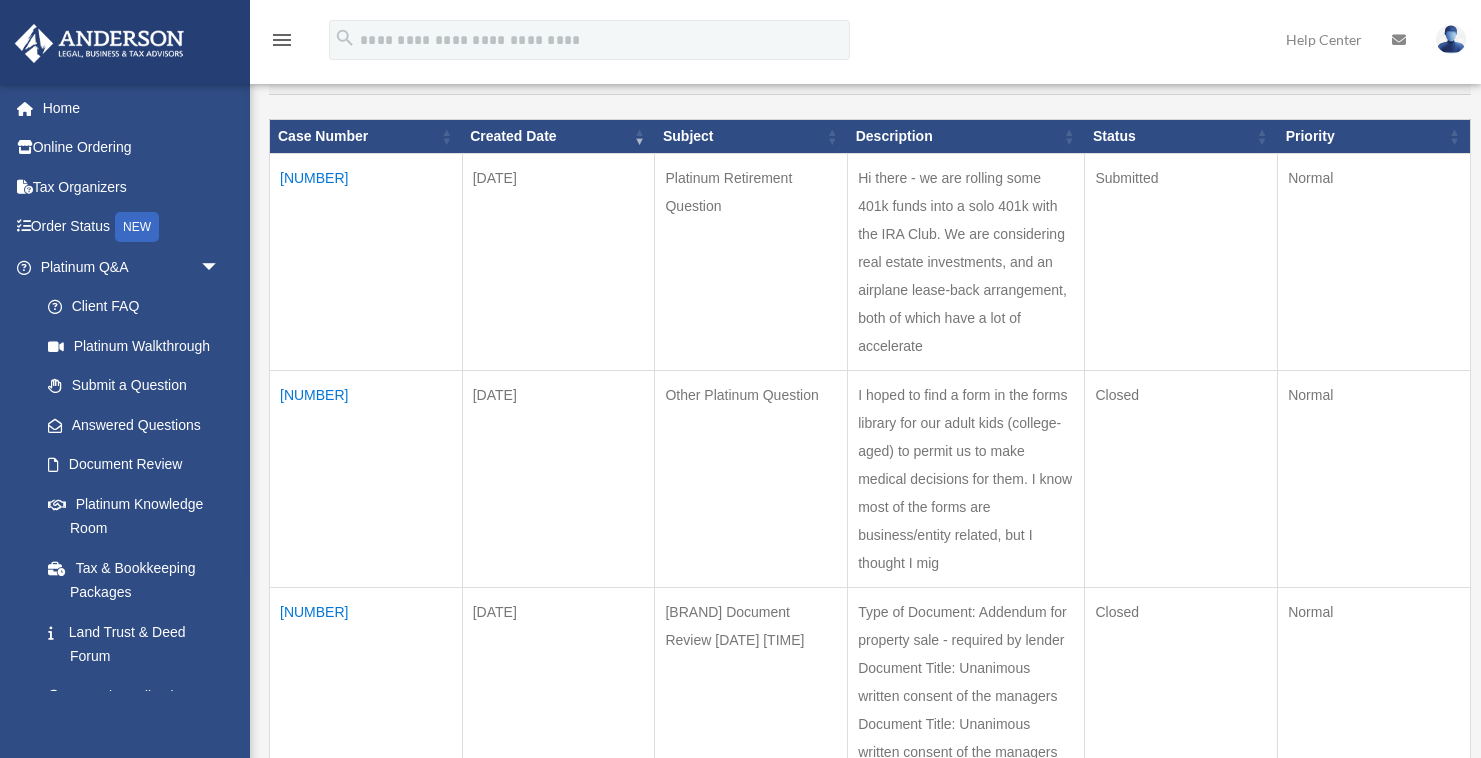 scroll, scrollTop: 214, scrollLeft: 0, axis: vertical 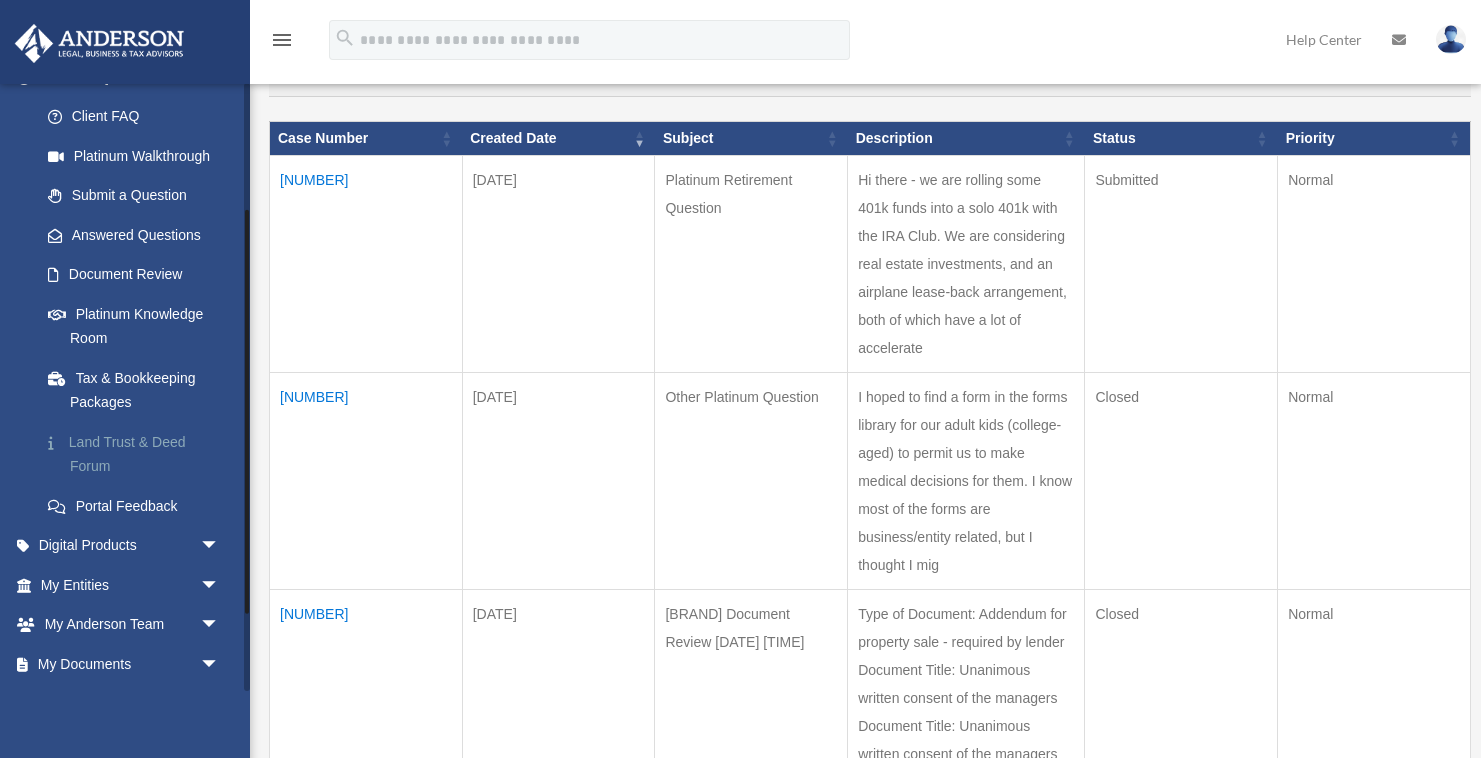 click on "Land Trust & Deed Forum" at bounding box center [139, 454] 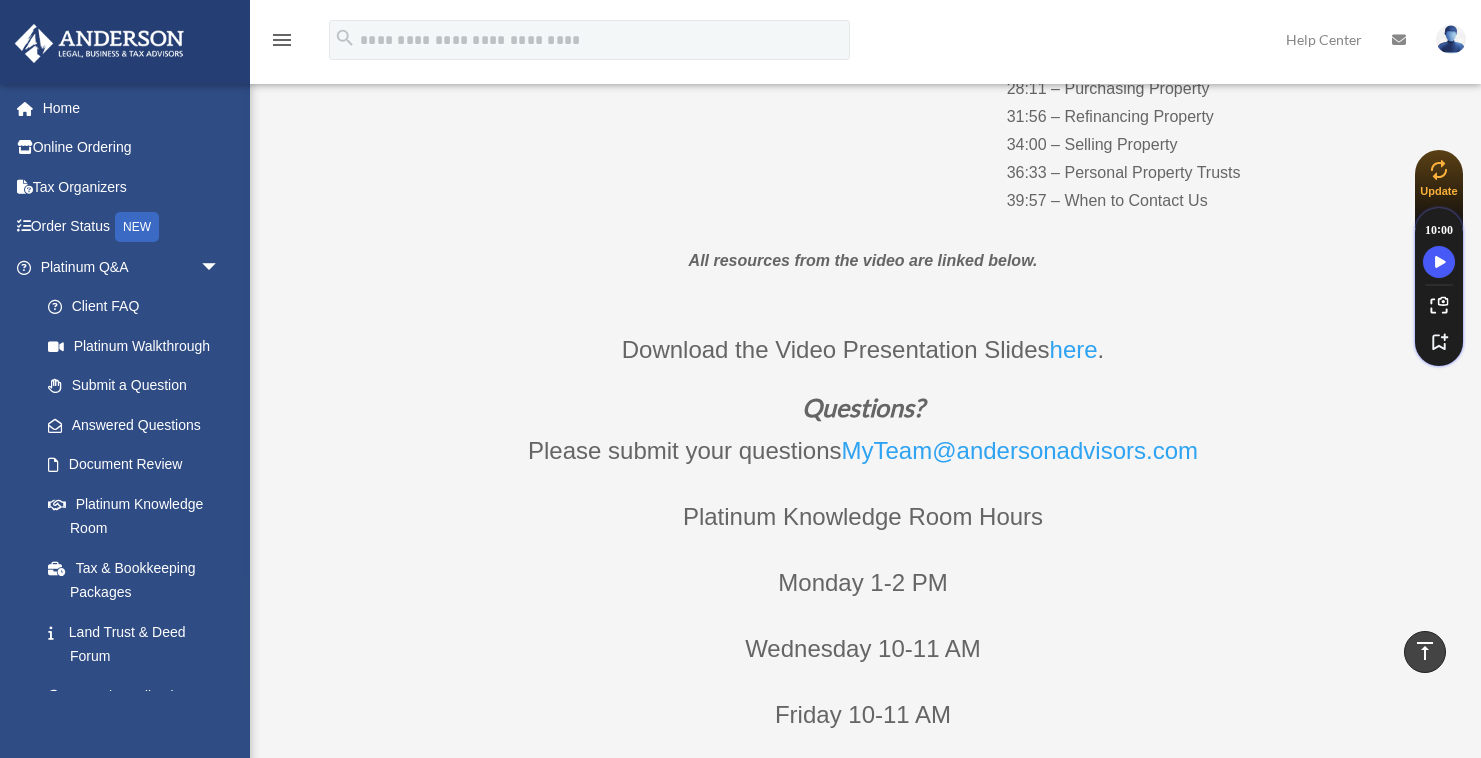 scroll, scrollTop: 0, scrollLeft: 0, axis: both 